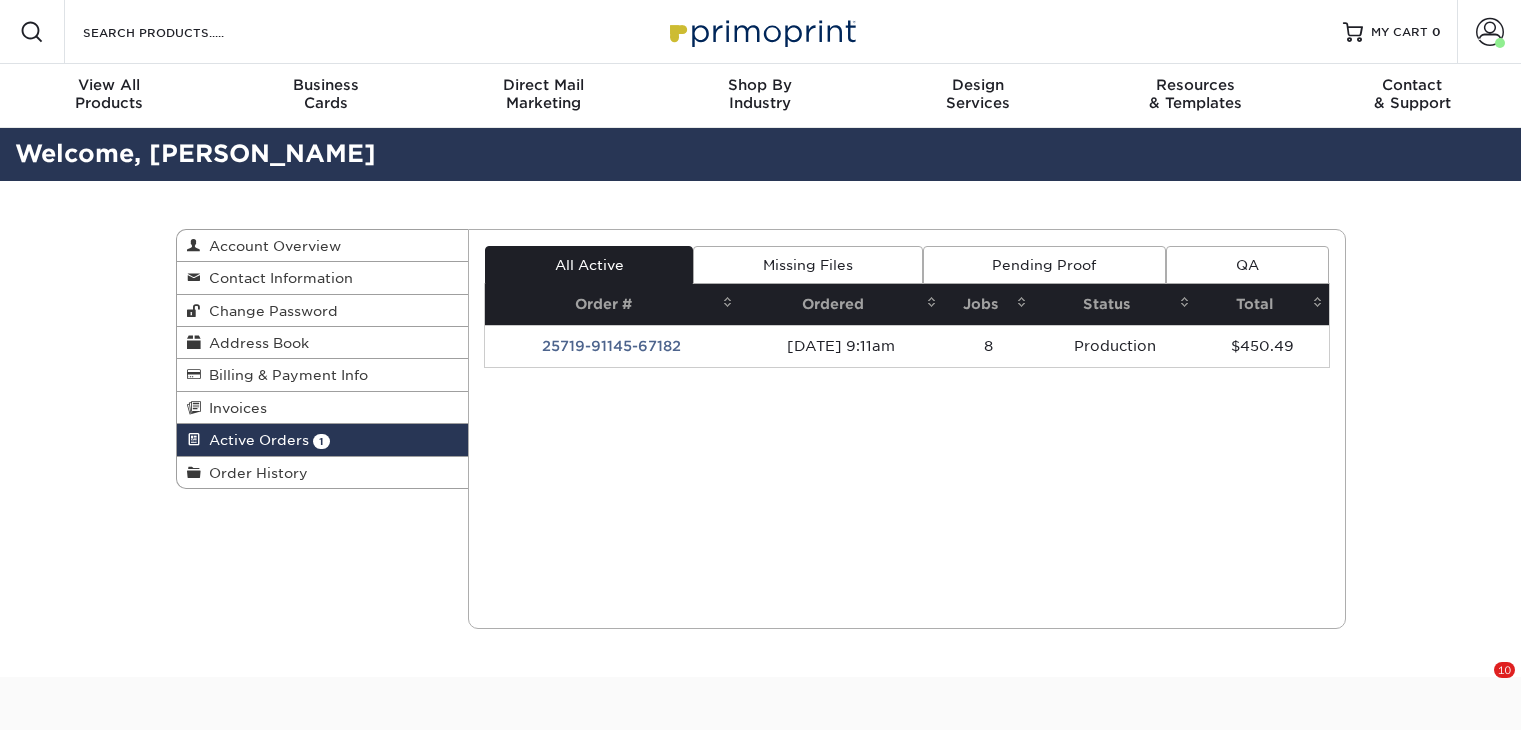scroll, scrollTop: 0, scrollLeft: 0, axis: both 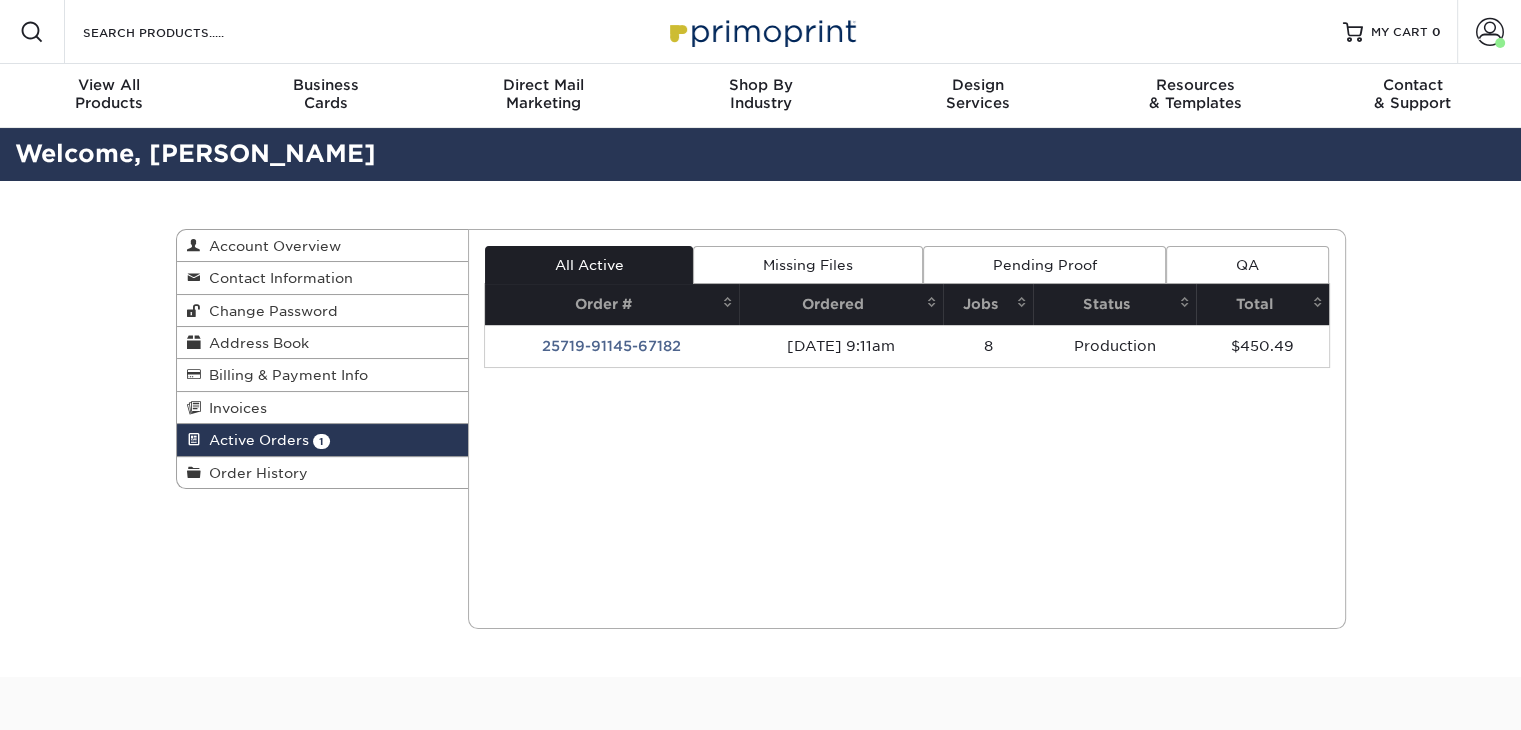 click on "Missing Files" at bounding box center (807, 265) 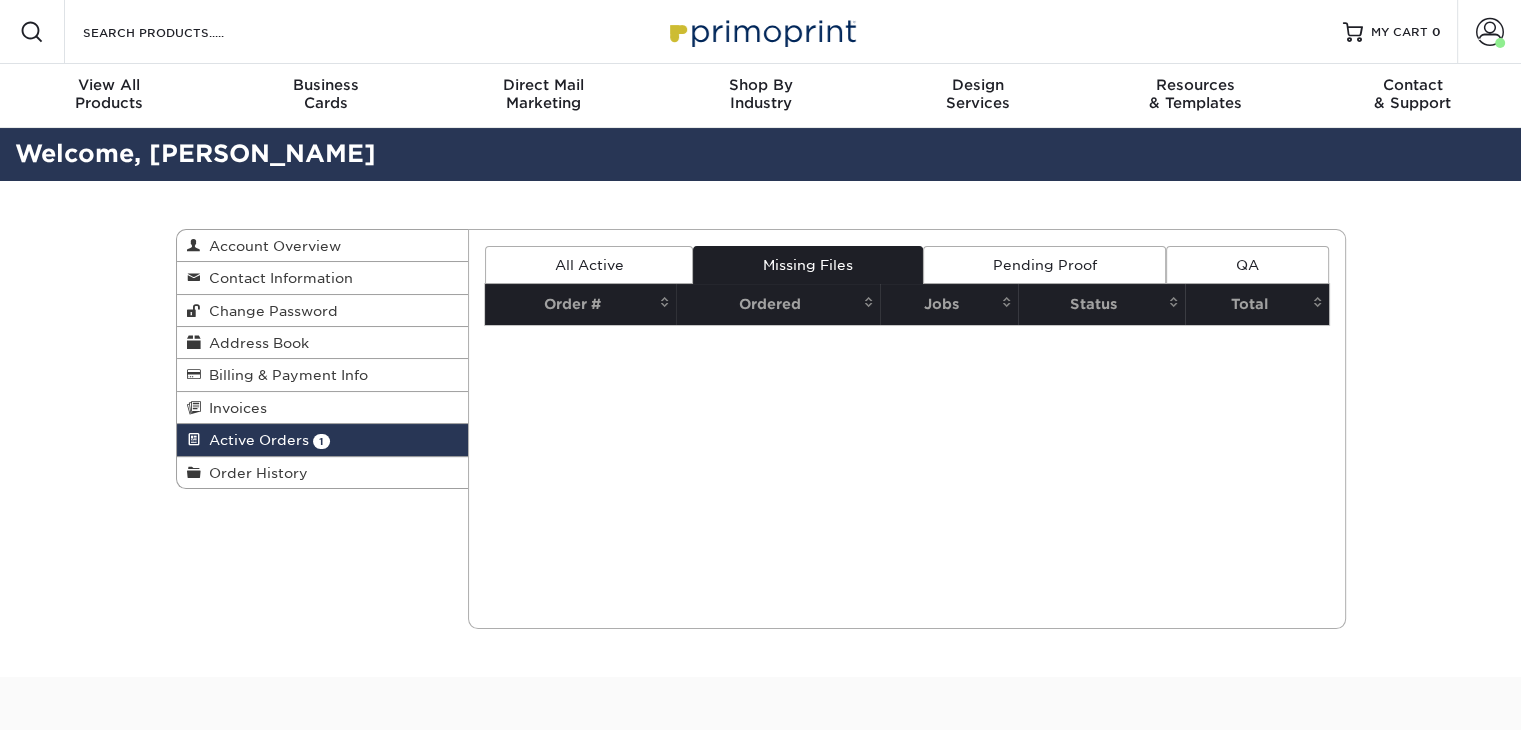 click on "All Active" at bounding box center (589, 265) 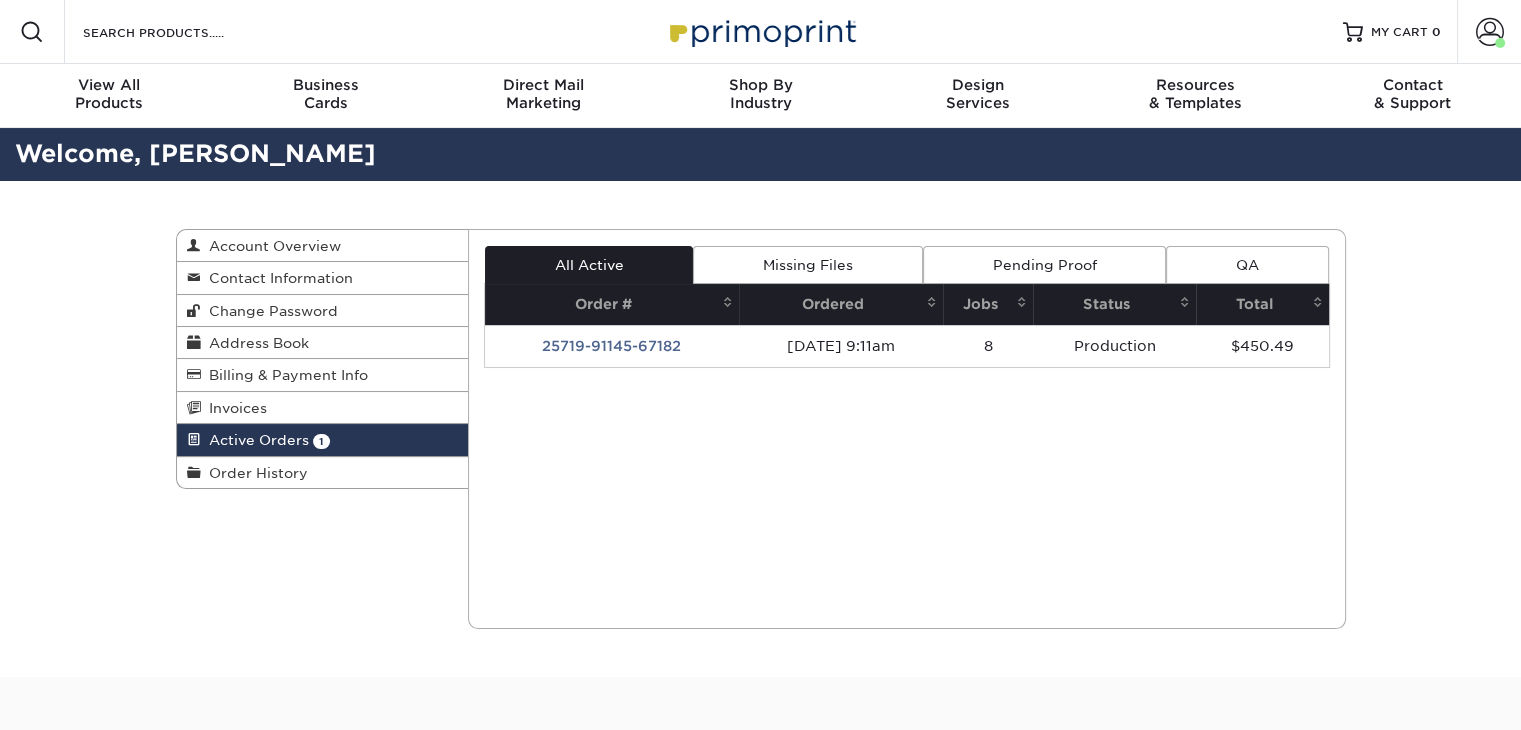click on "Pending Proof" at bounding box center (1044, 265) 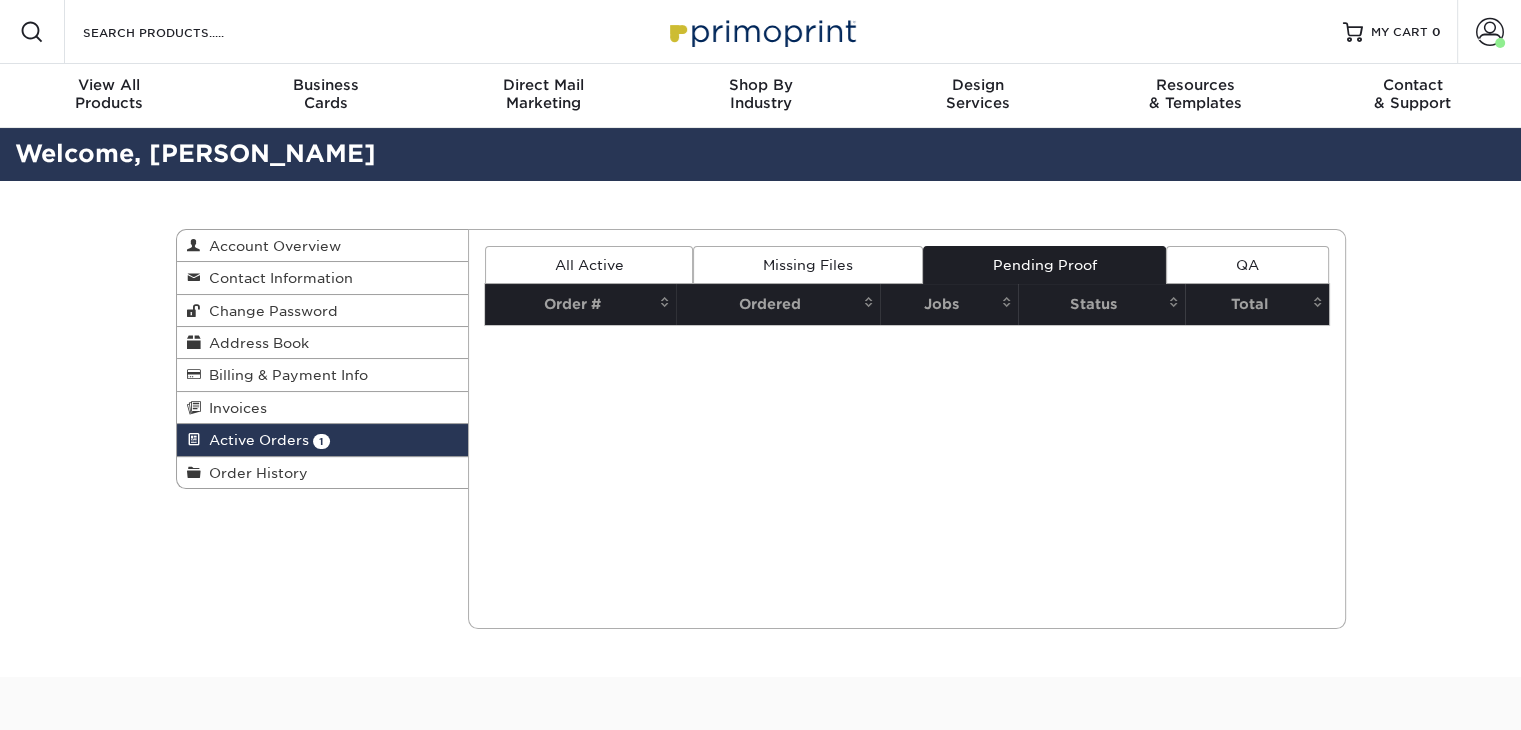 click on "All Active" at bounding box center [589, 265] 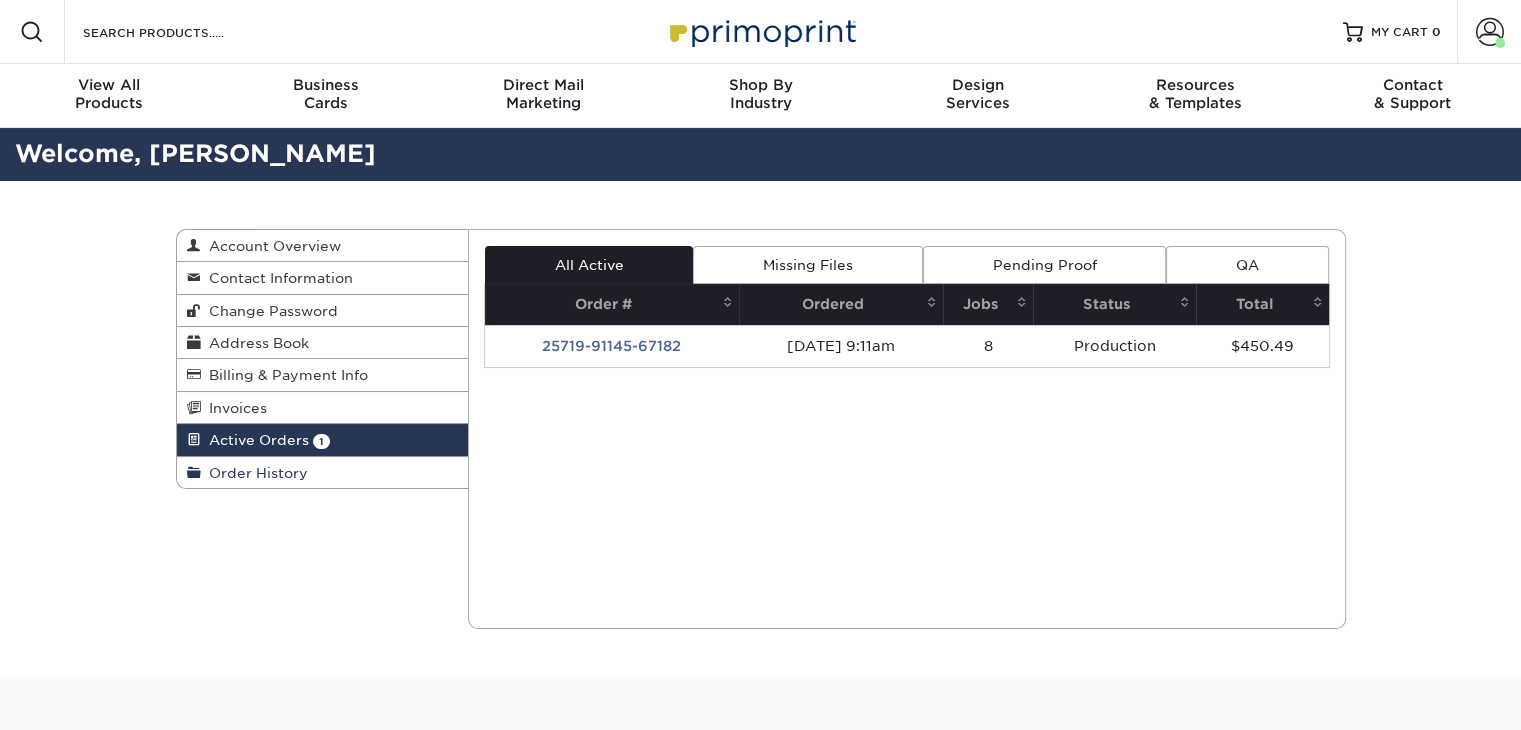 click on "Order History" at bounding box center [323, 472] 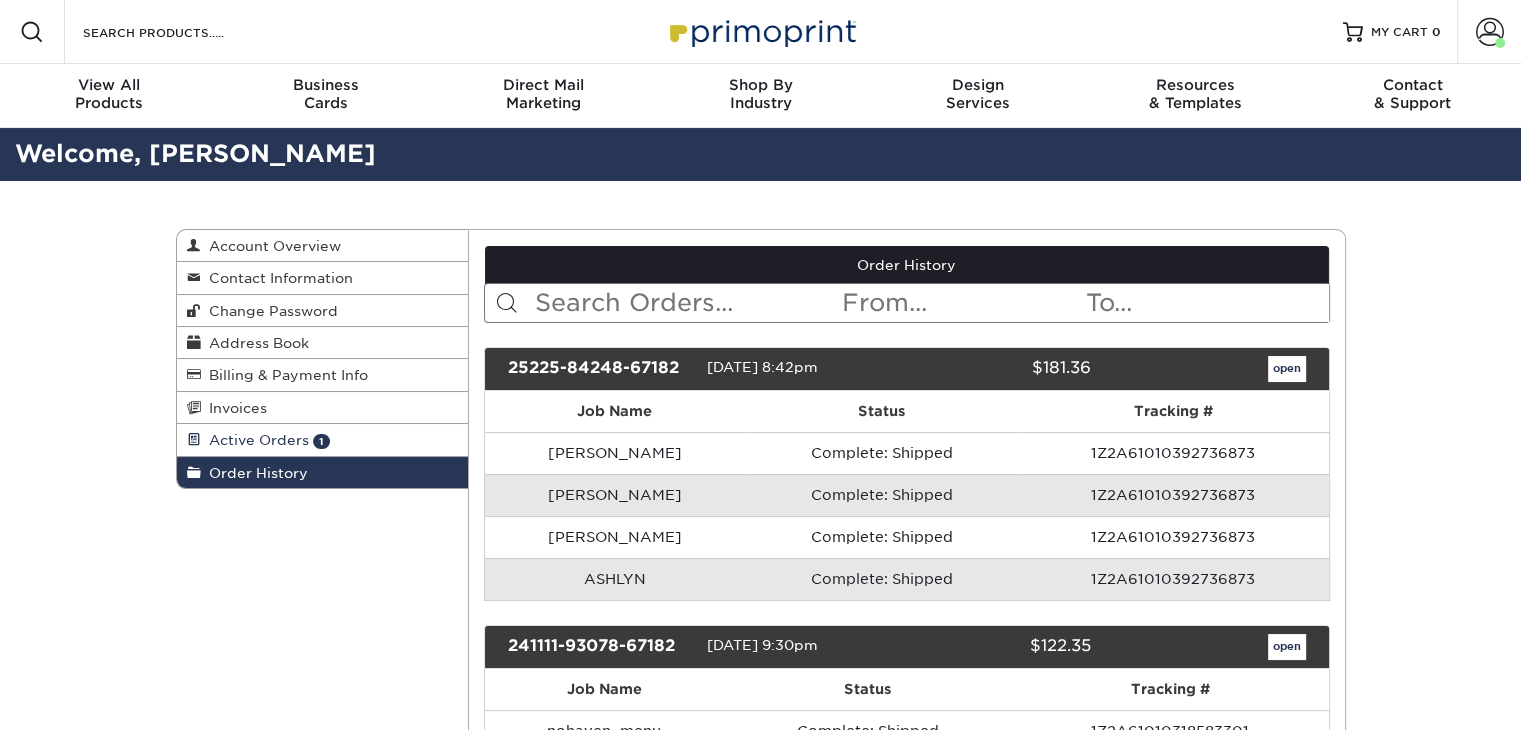click on "Active Orders" at bounding box center (255, 440) 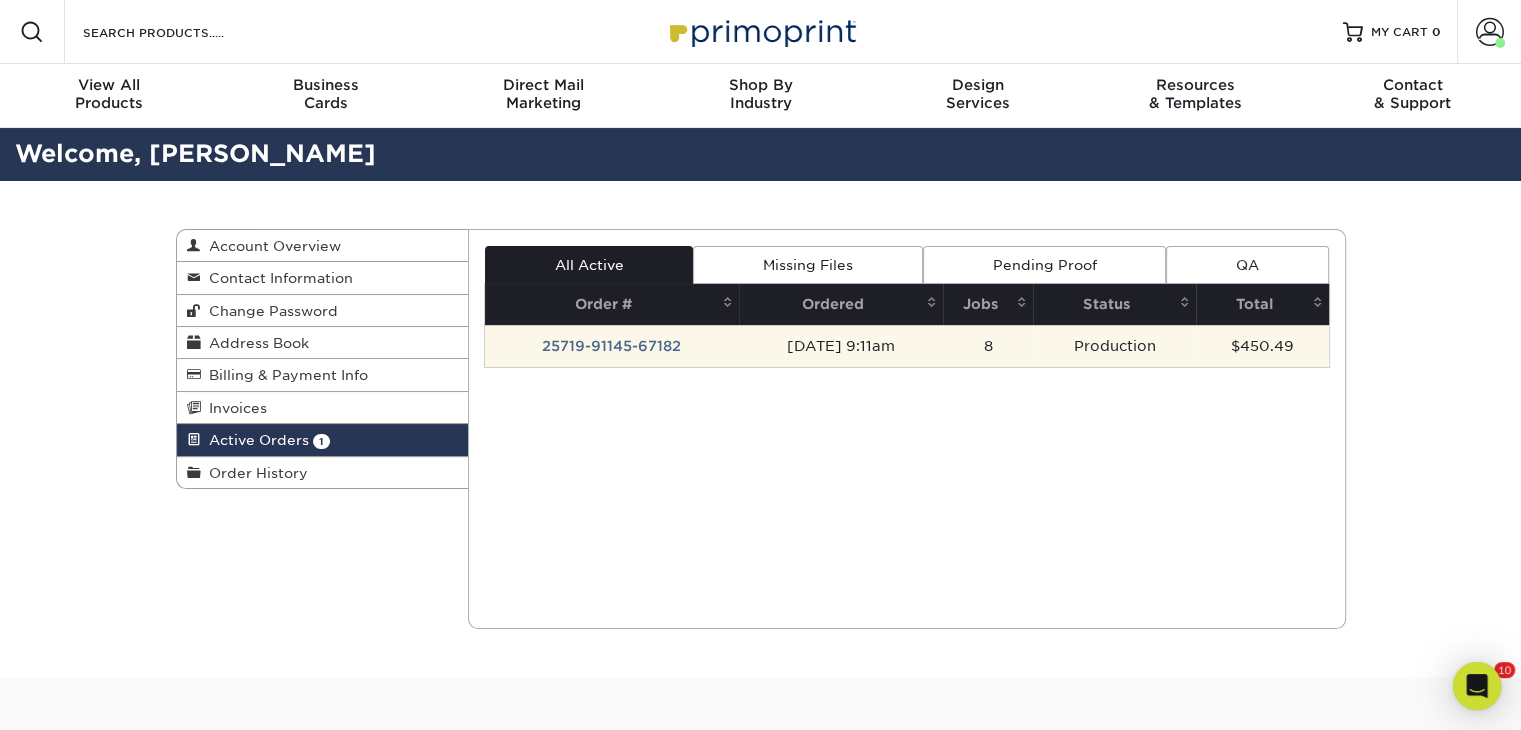 scroll, scrollTop: 0, scrollLeft: 0, axis: both 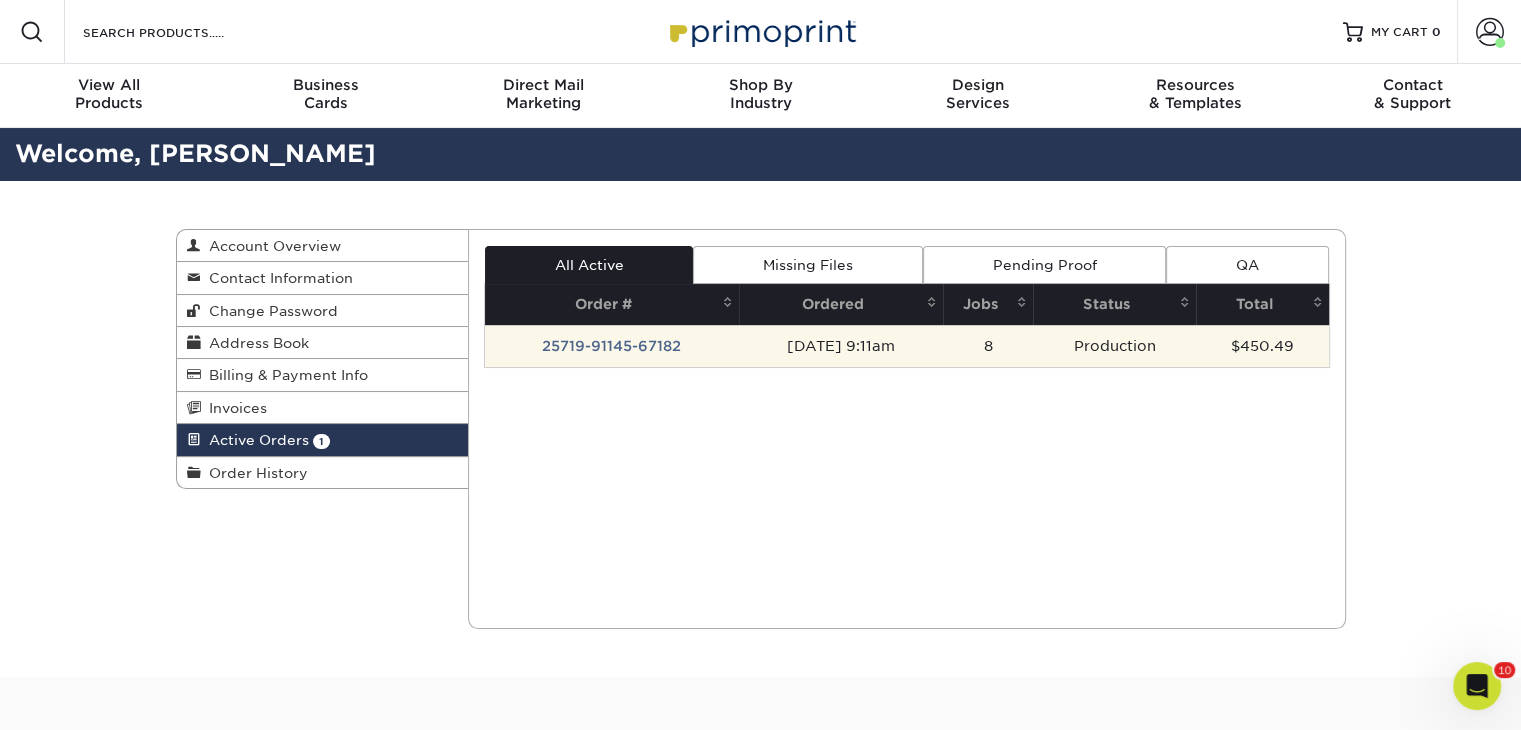 click on "25719-91145-67182" at bounding box center (612, 346) 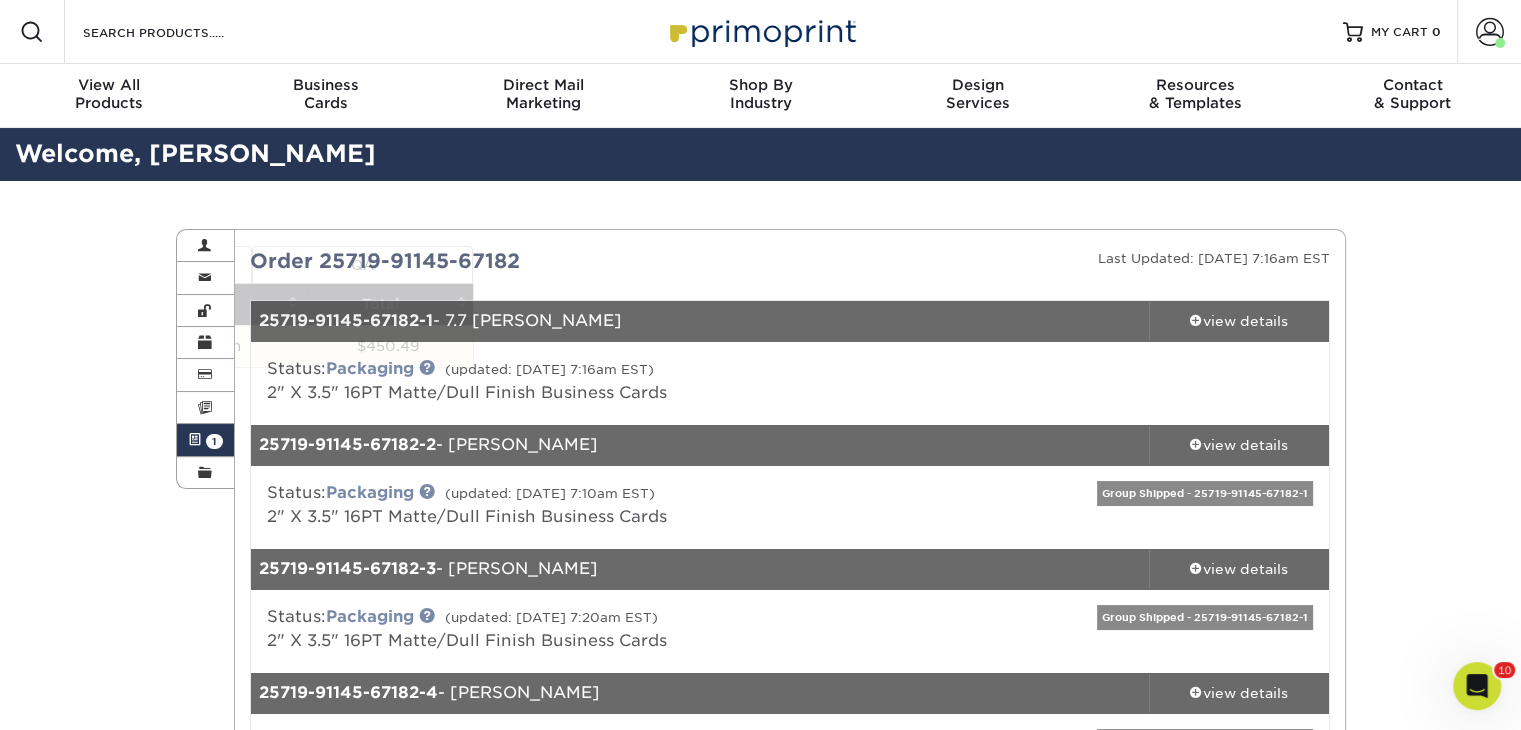 click on "Status:  Packaging
(updated: 07/28/2025 7:16am EST)
2" X 3.5" 16PT Matte/Dull Finish Business Cards" at bounding box center [610, 381] 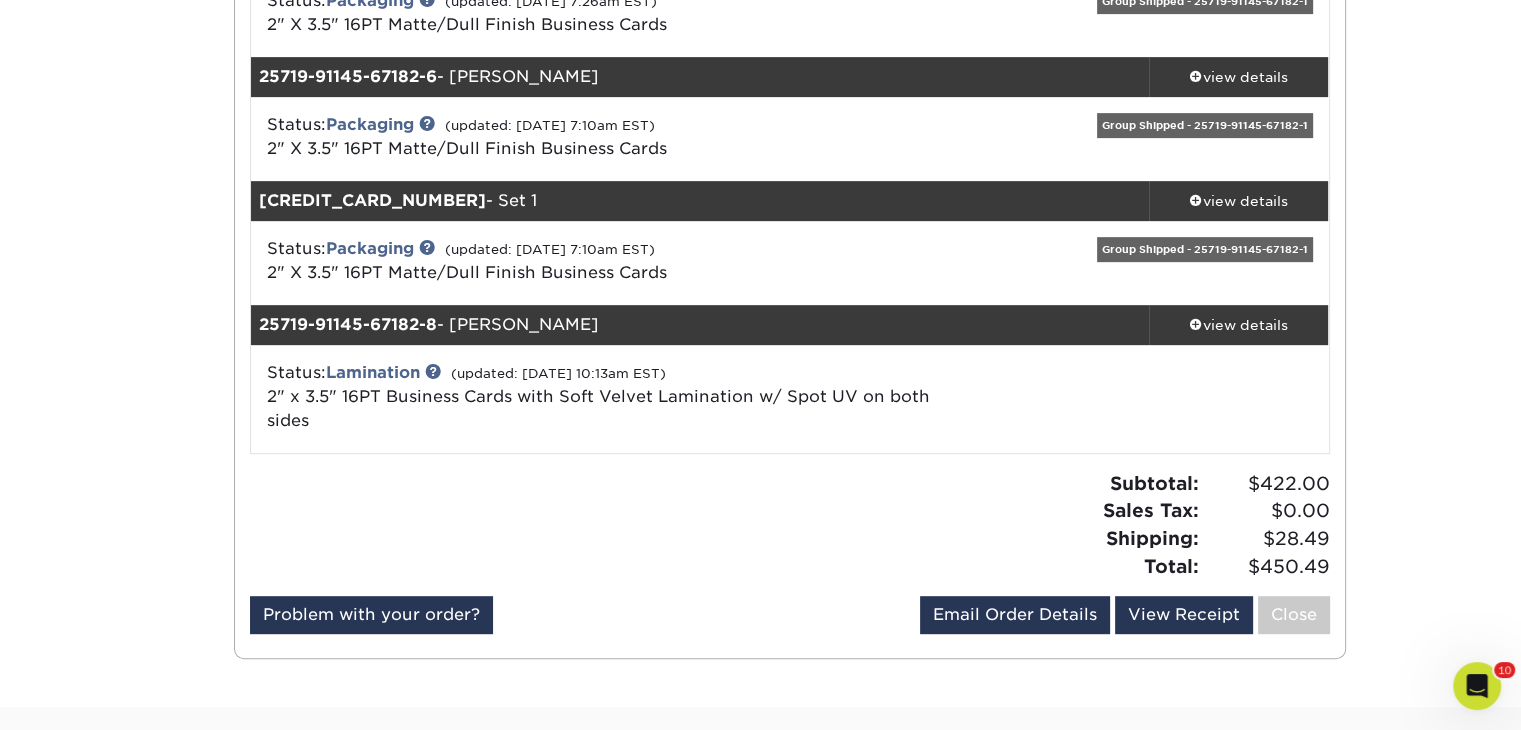 scroll, scrollTop: 863, scrollLeft: 0, axis: vertical 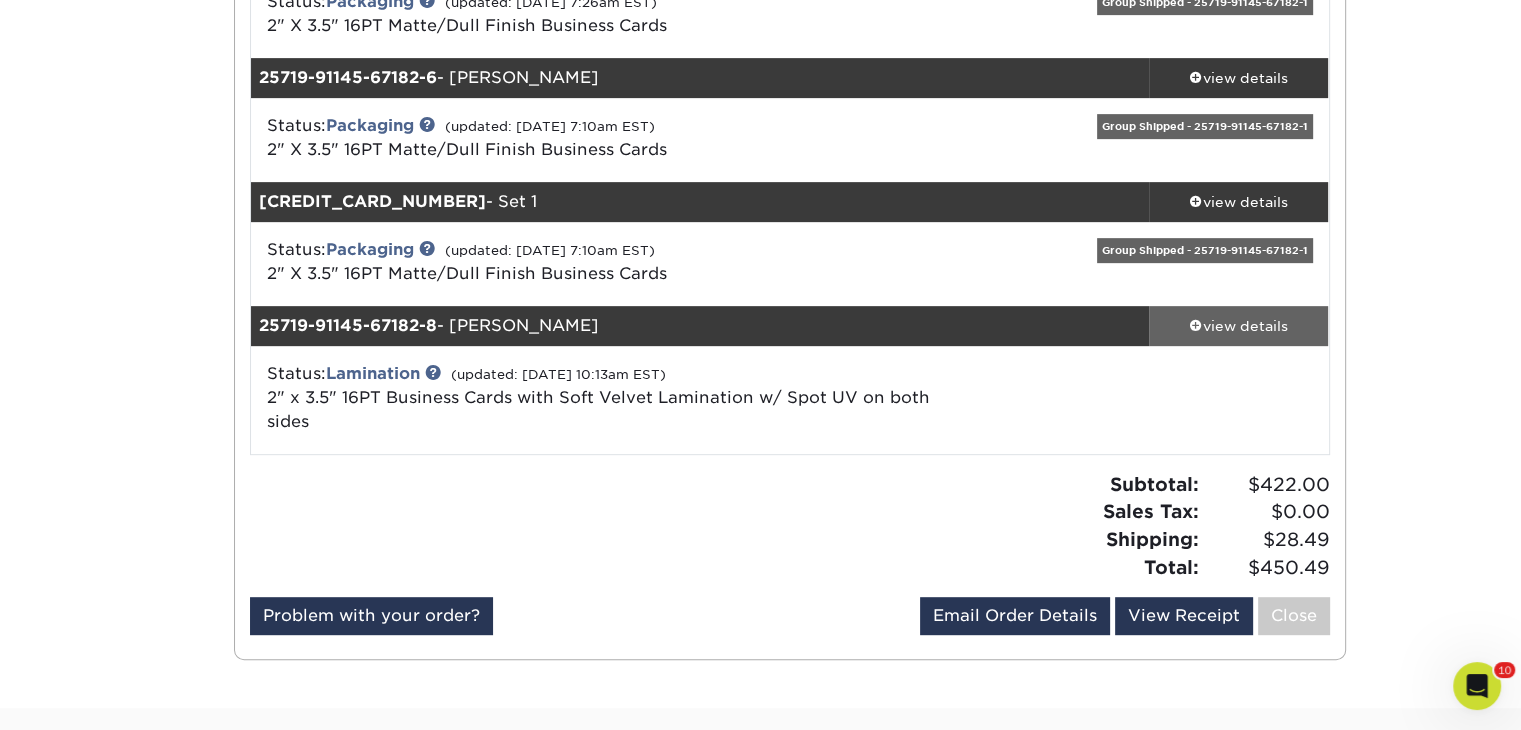 click on "view details" at bounding box center [1239, 326] 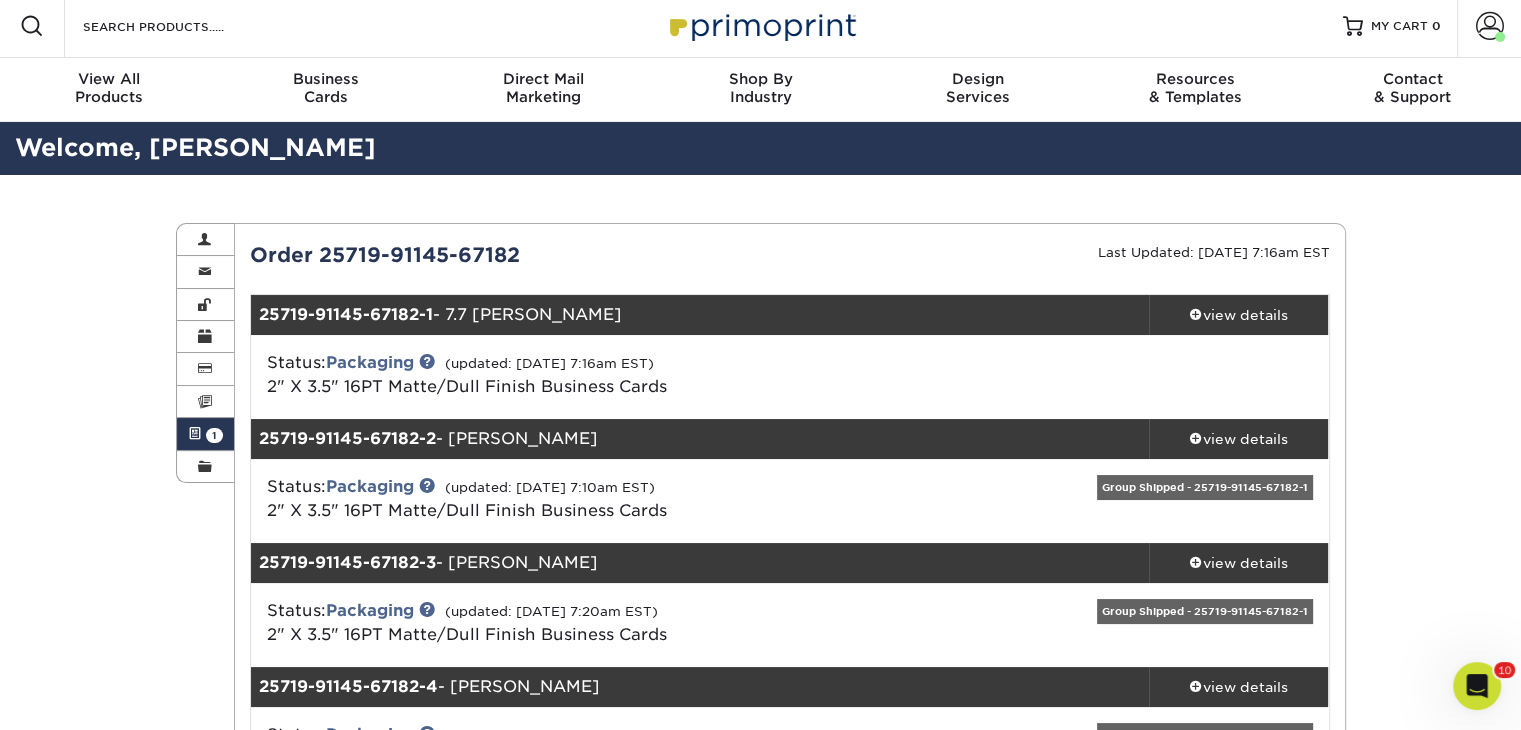scroll, scrollTop: 0, scrollLeft: 0, axis: both 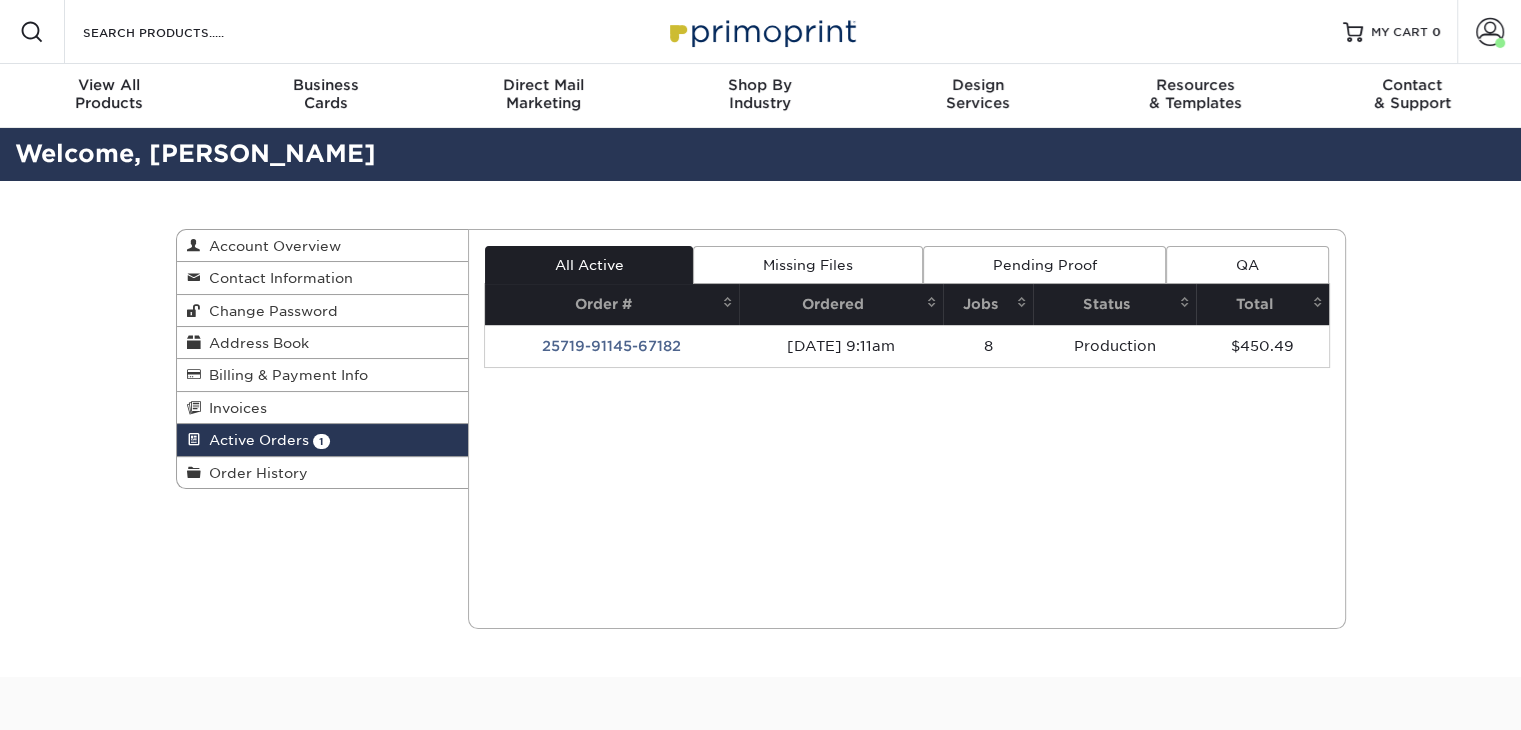 click on "Resources
Support Articles | FAQ
Artwork Guidelines
Layout Templates
Custom Orders
Quality Assurance
Reviews
Solutions
Sample Request
Design Services
Print for Resellers
Print for Nonprofits
From the Blog
Contact
(888) 822-5815
info@primoprint.com
Instagram
Facebook
Twitter
LinkedIn
Youtube
Terms
Privacy
Reprint & Refund
© 2025
Paypal" at bounding box center (760, 969) 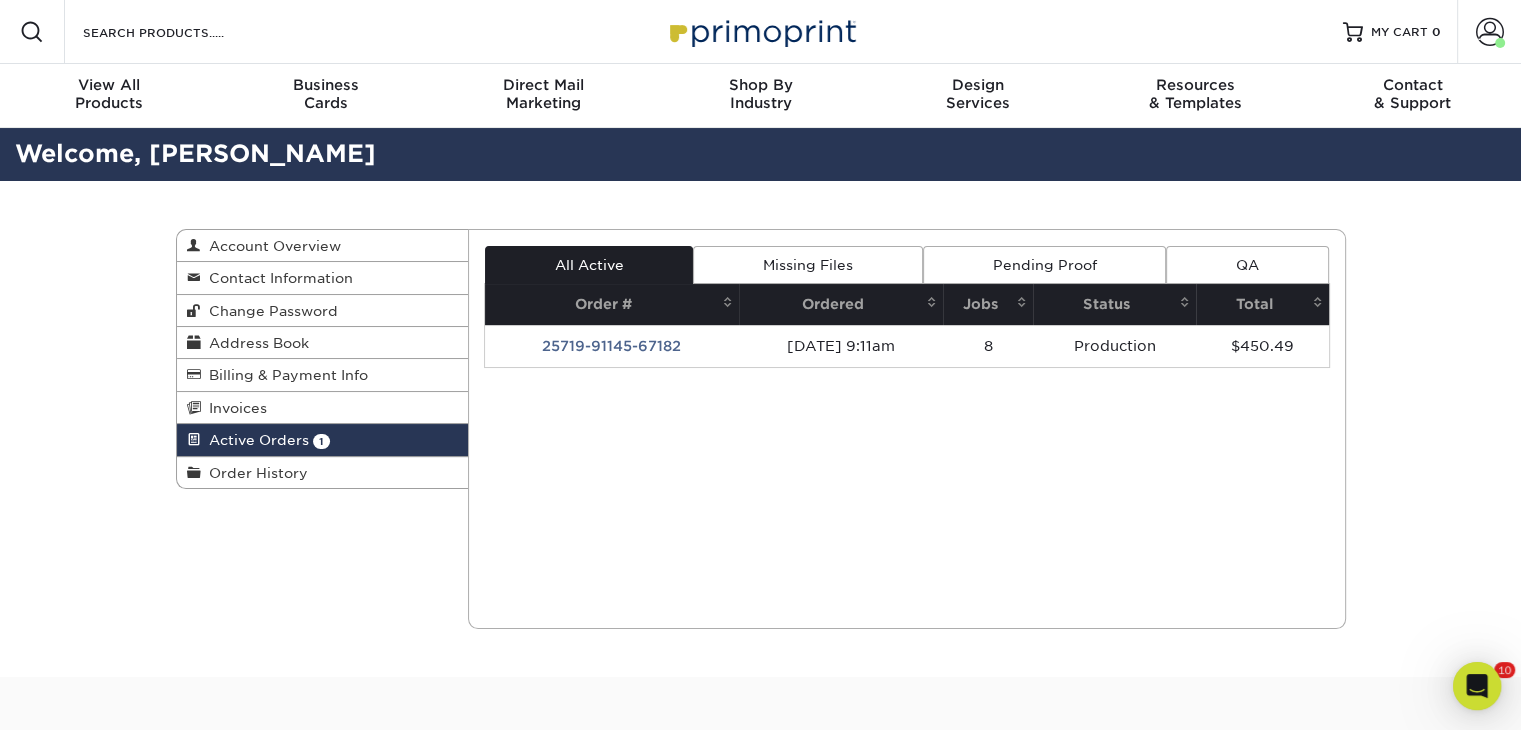 scroll, scrollTop: 0, scrollLeft: 0, axis: both 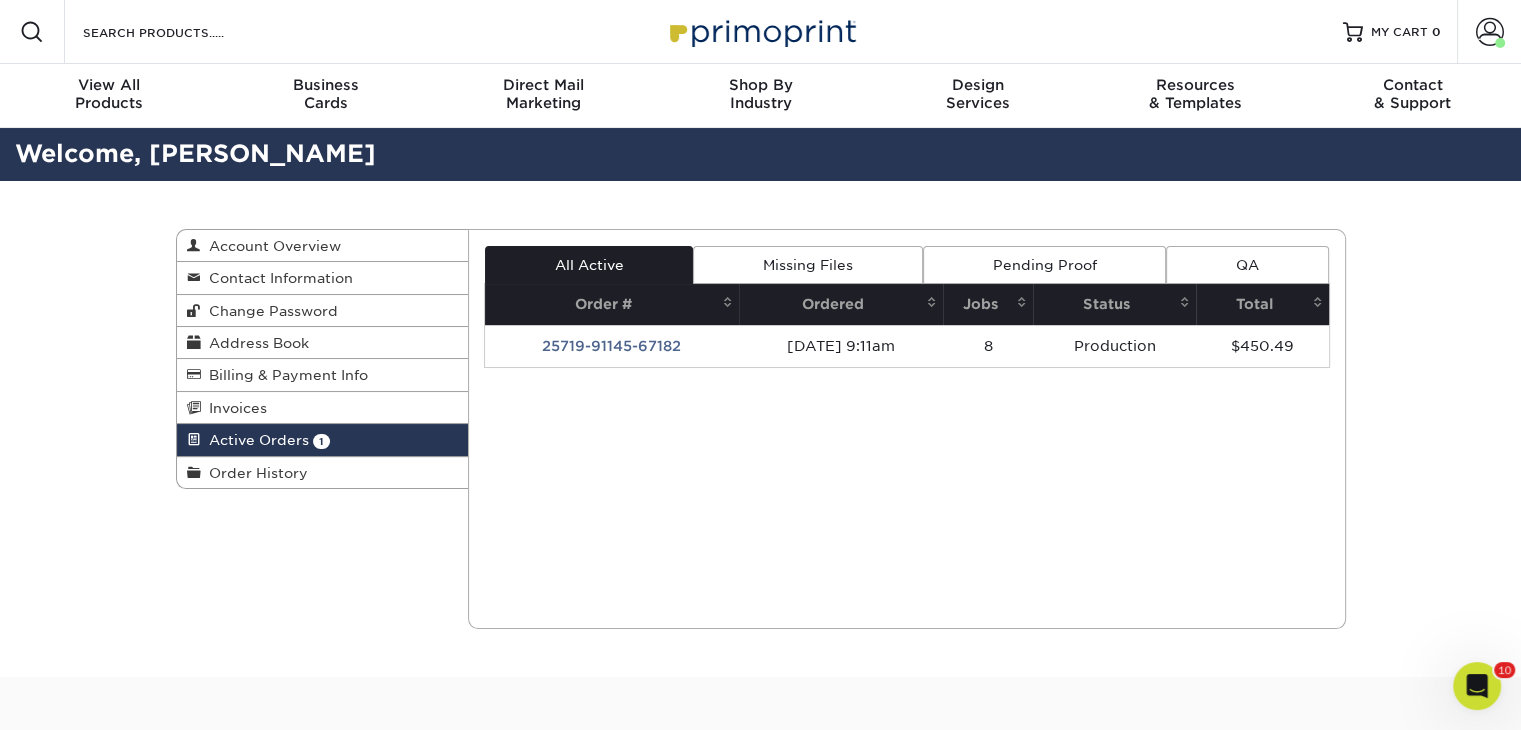 click 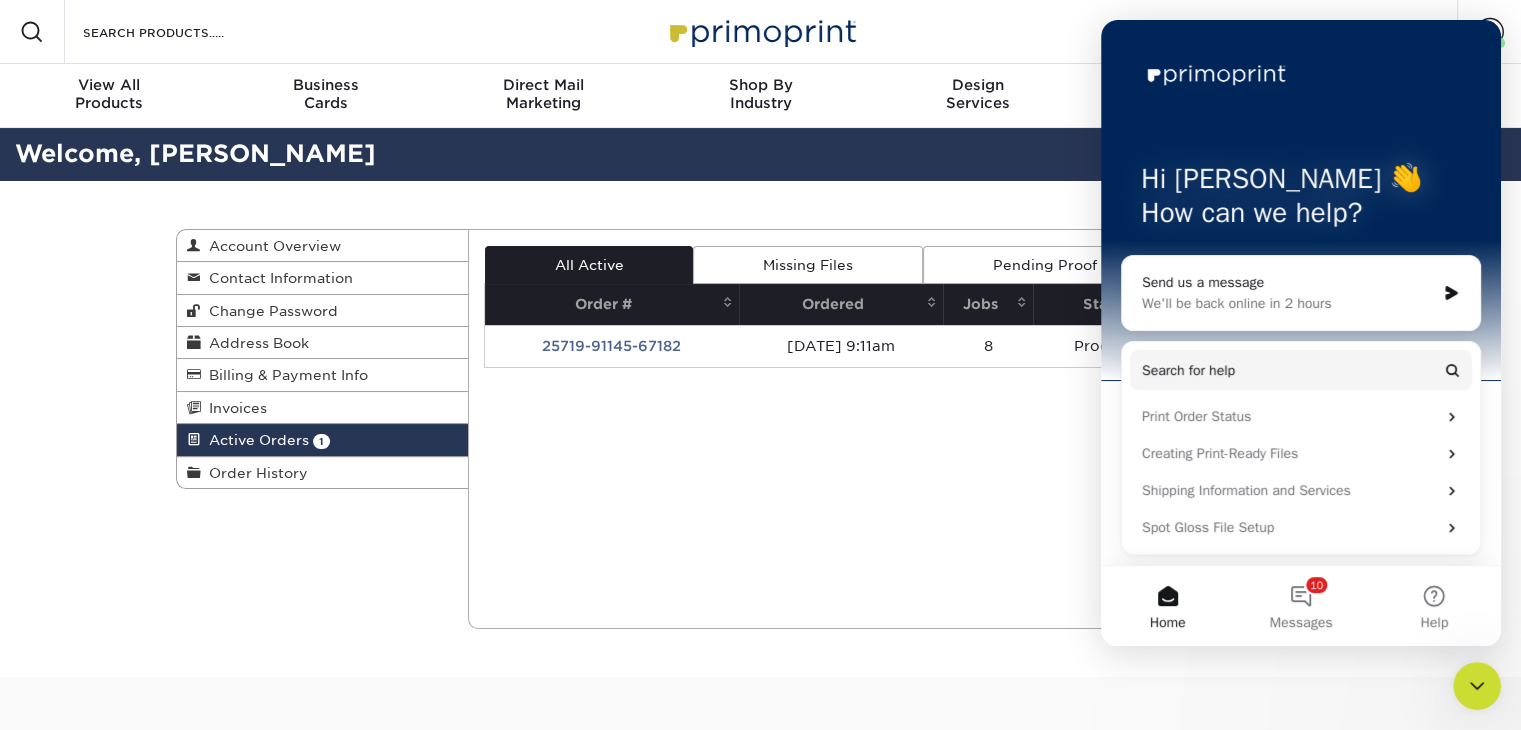 scroll, scrollTop: 0, scrollLeft: 0, axis: both 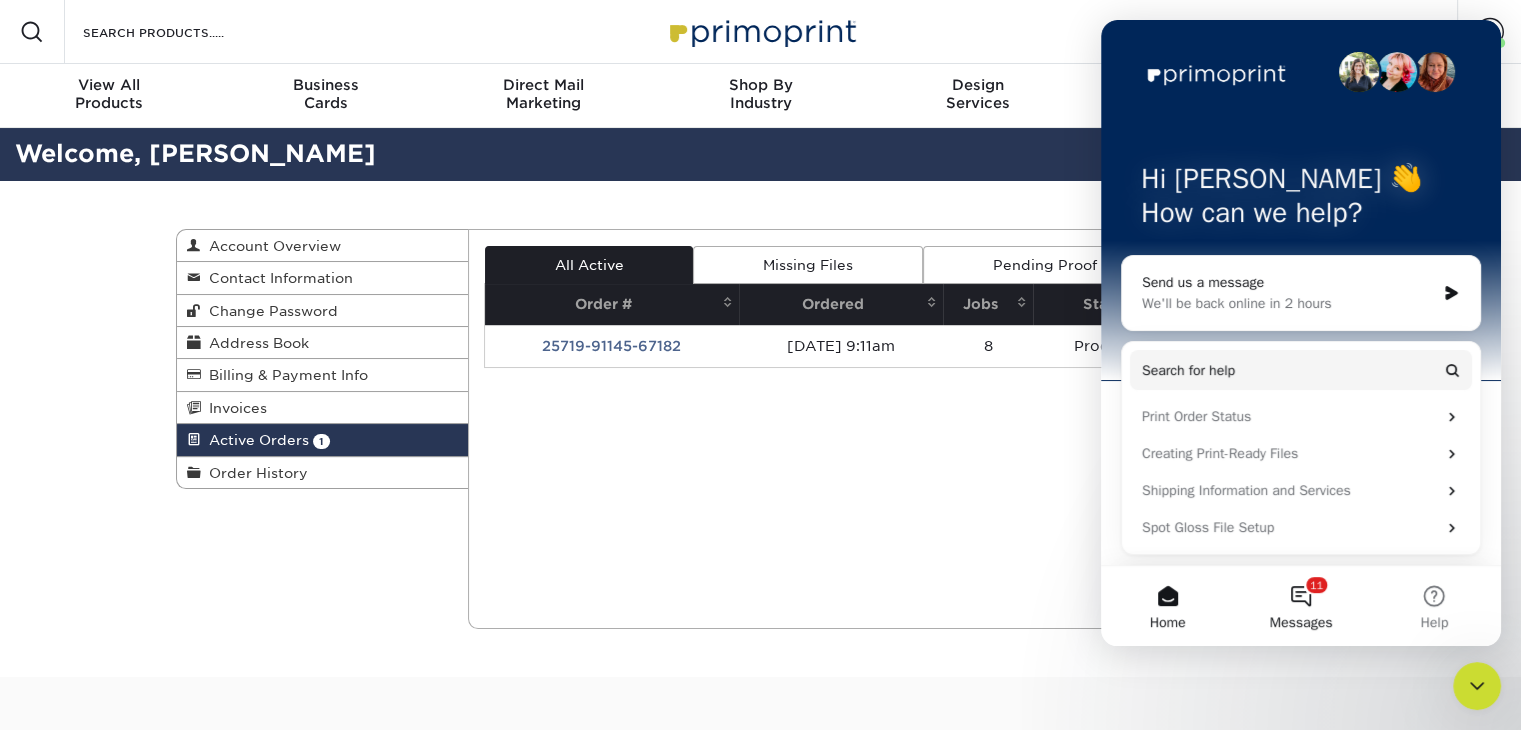 click on "11 Messages" at bounding box center (1300, 606) 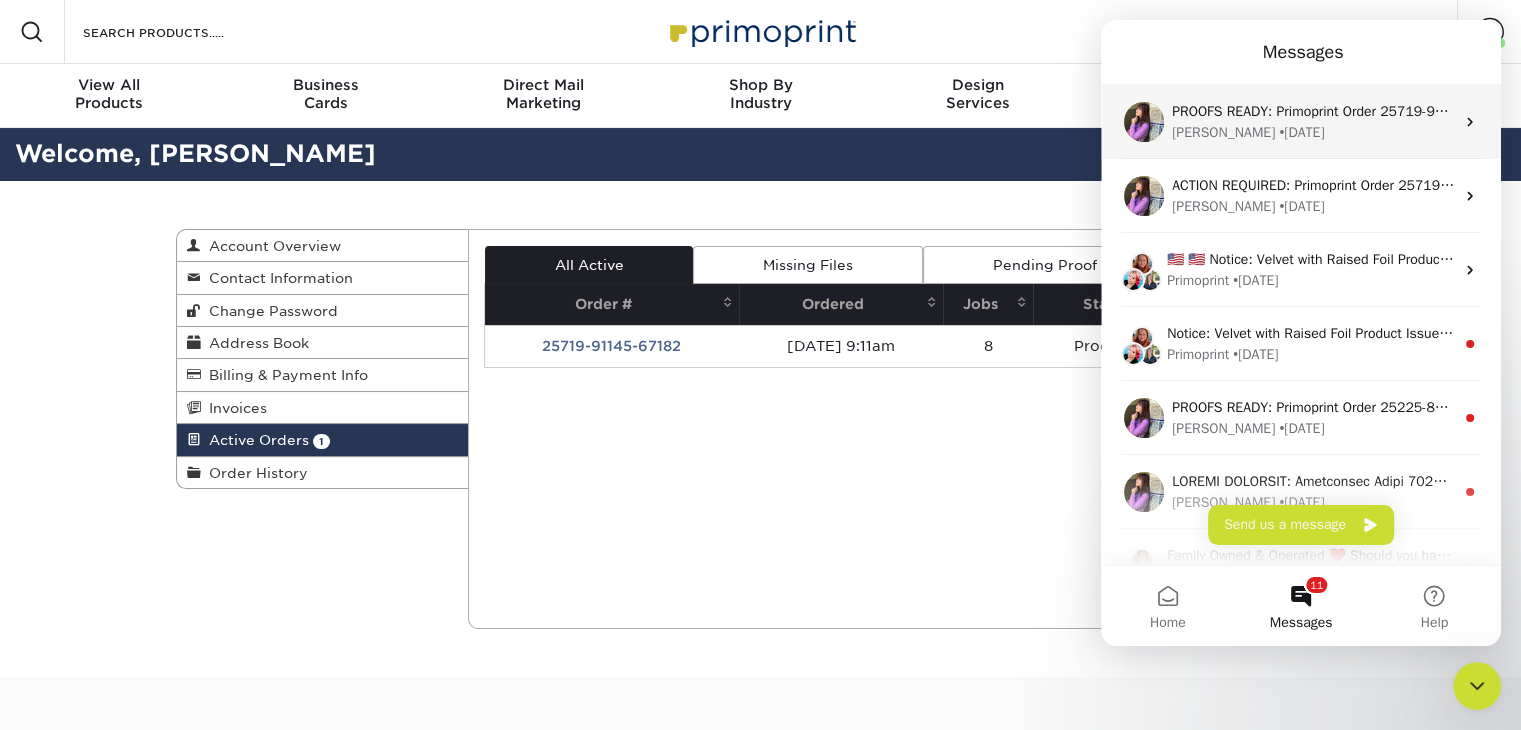 click on "Erica •  4d ago" at bounding box center (1313, 132) 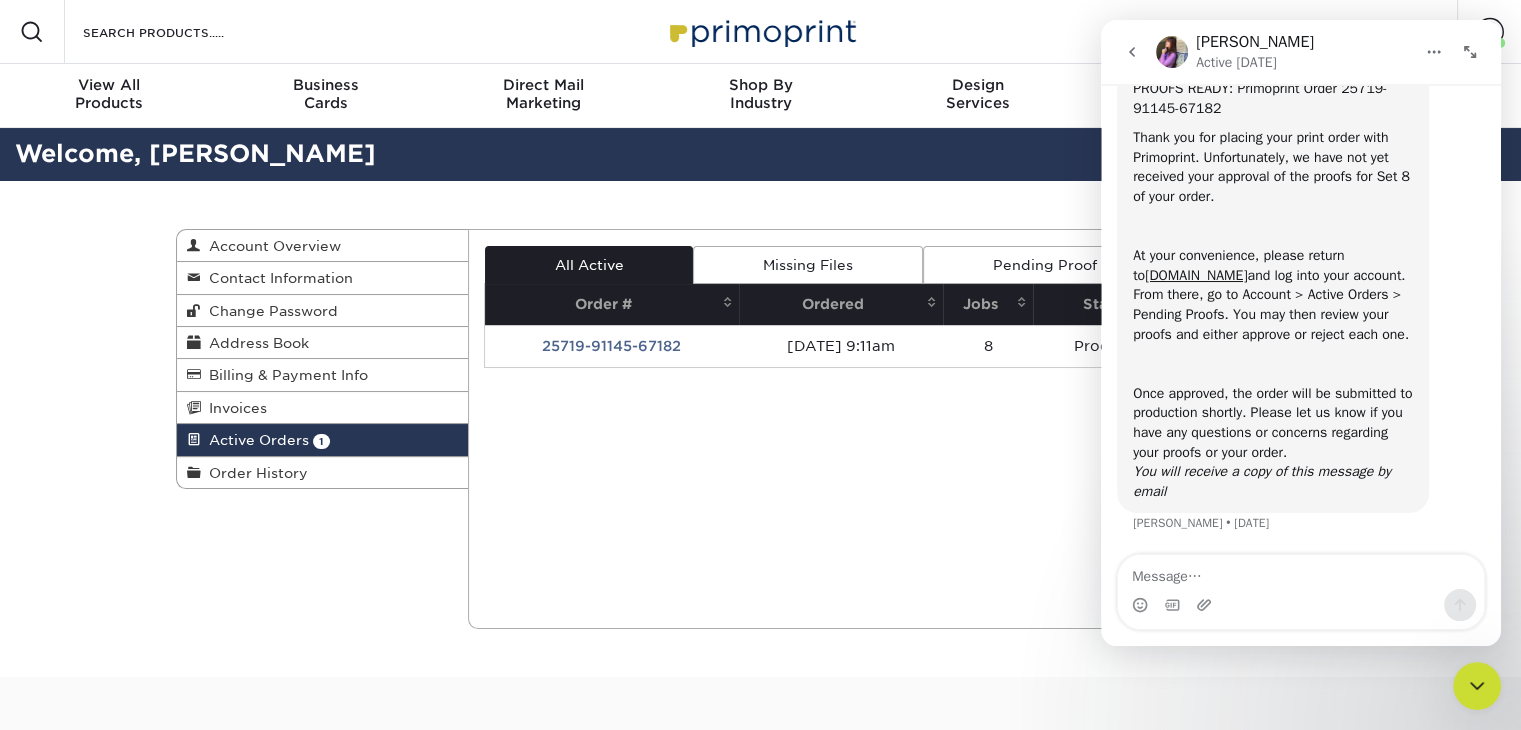 scroll, scrollTop: 0, scrollLeft: 0, axis: both 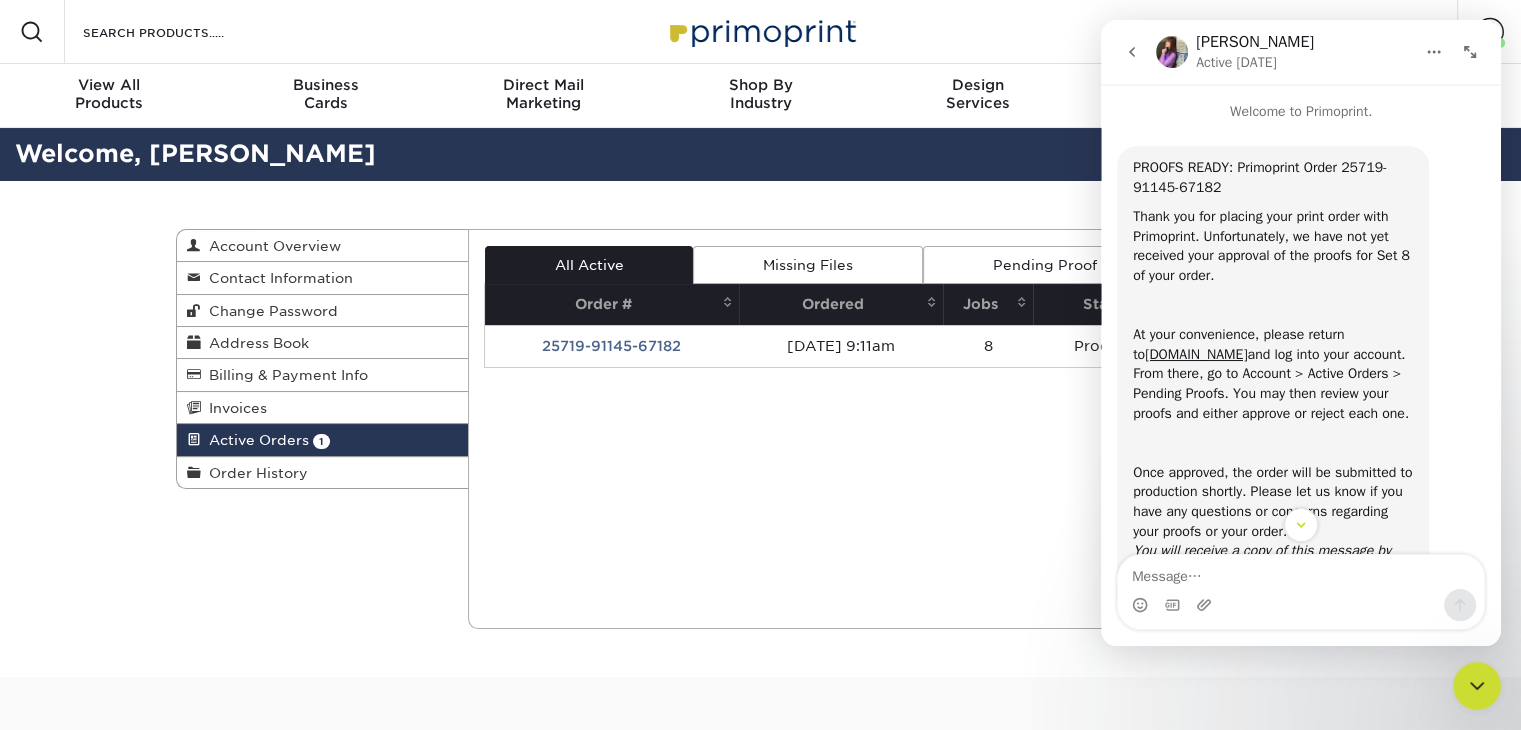 click 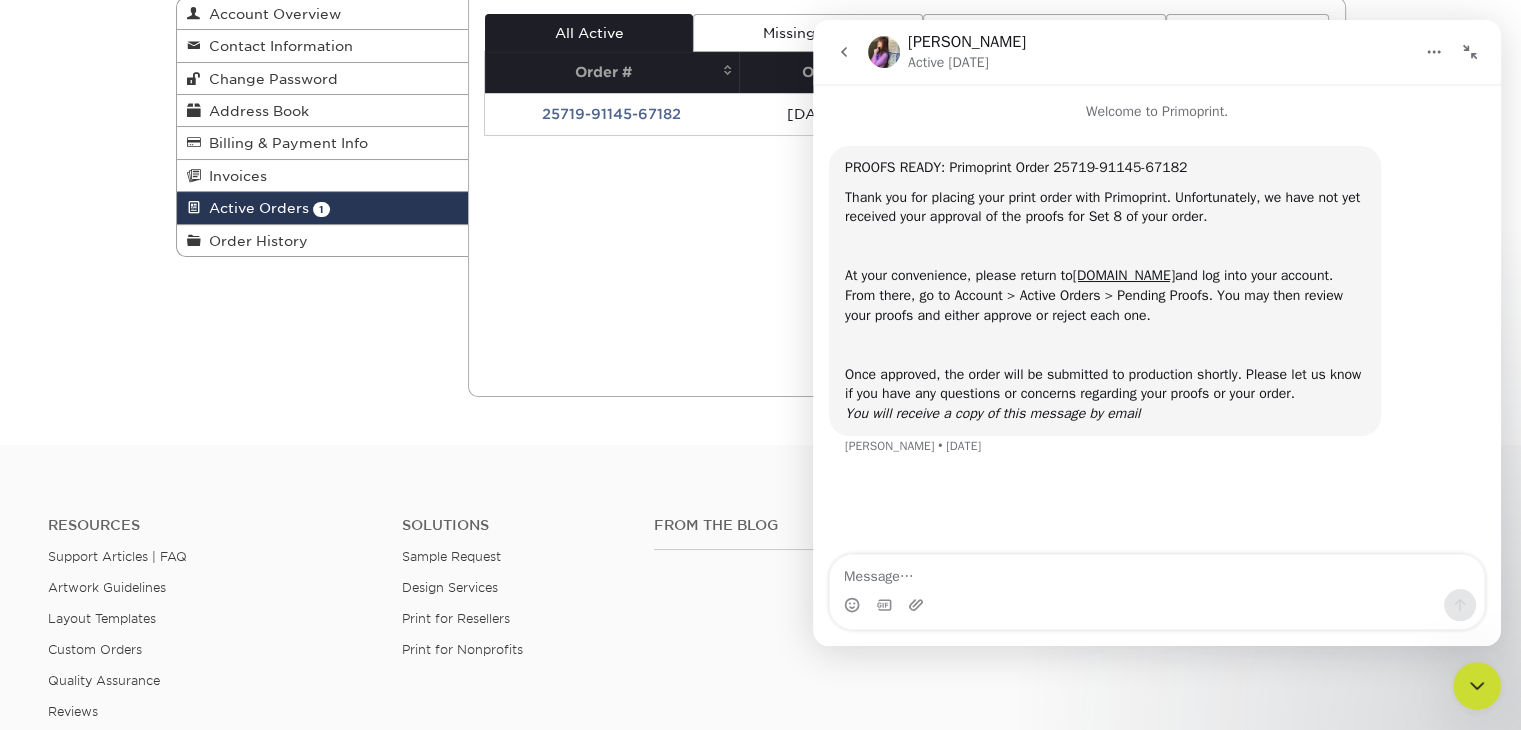 scroll, scrollTop: 255, scrollLeft: 0, axis: vertical 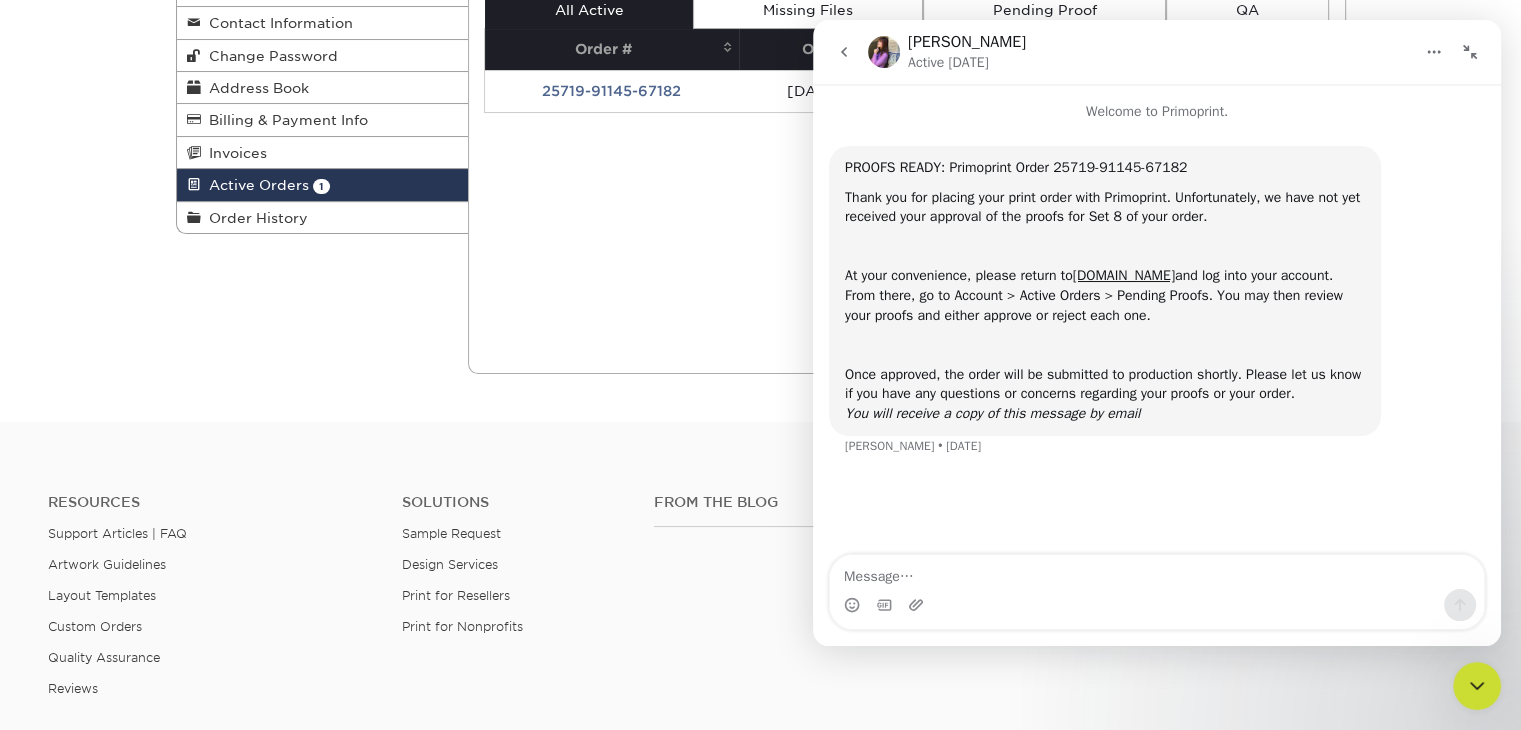 click 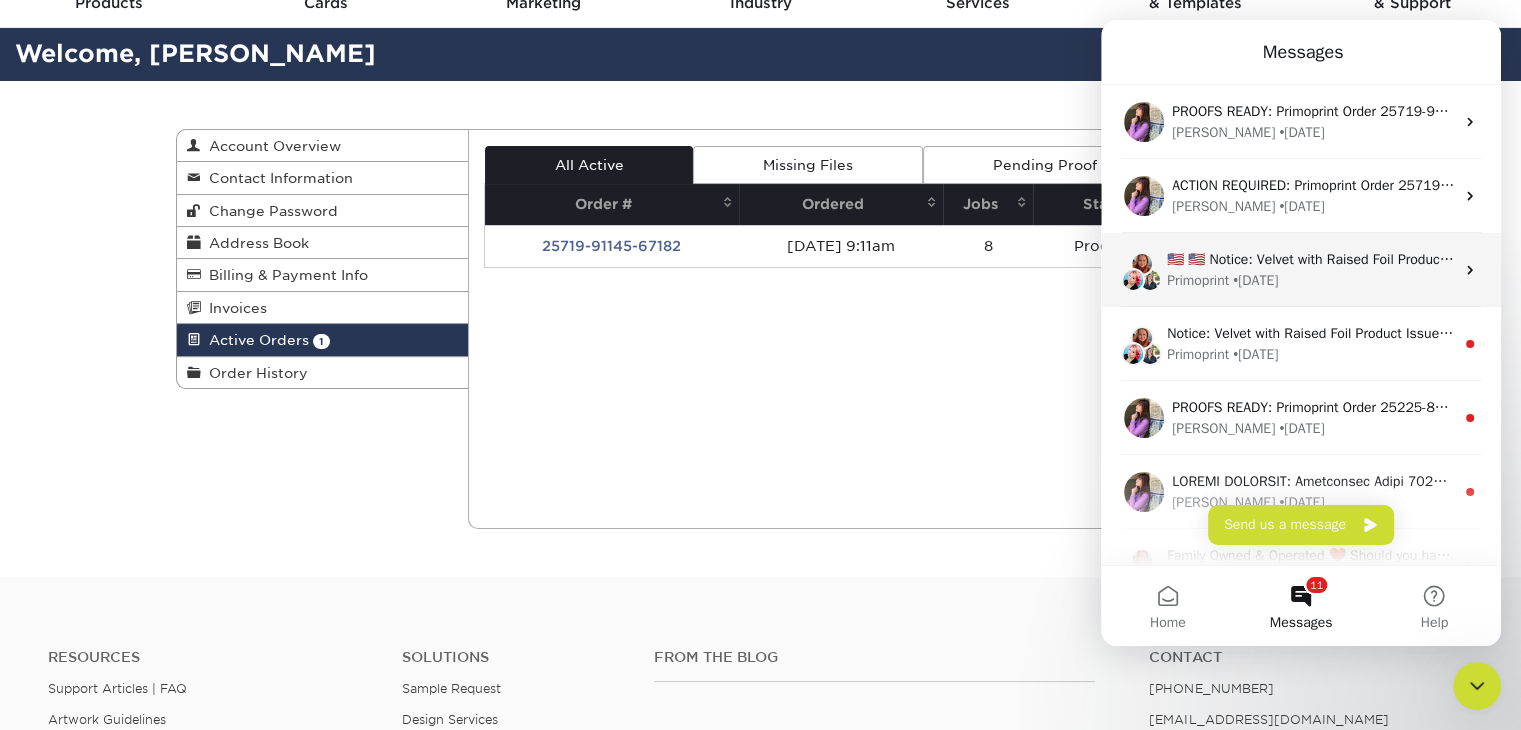 scroll, scrollTop: 98, scrollLeft: 0, axis: vertical 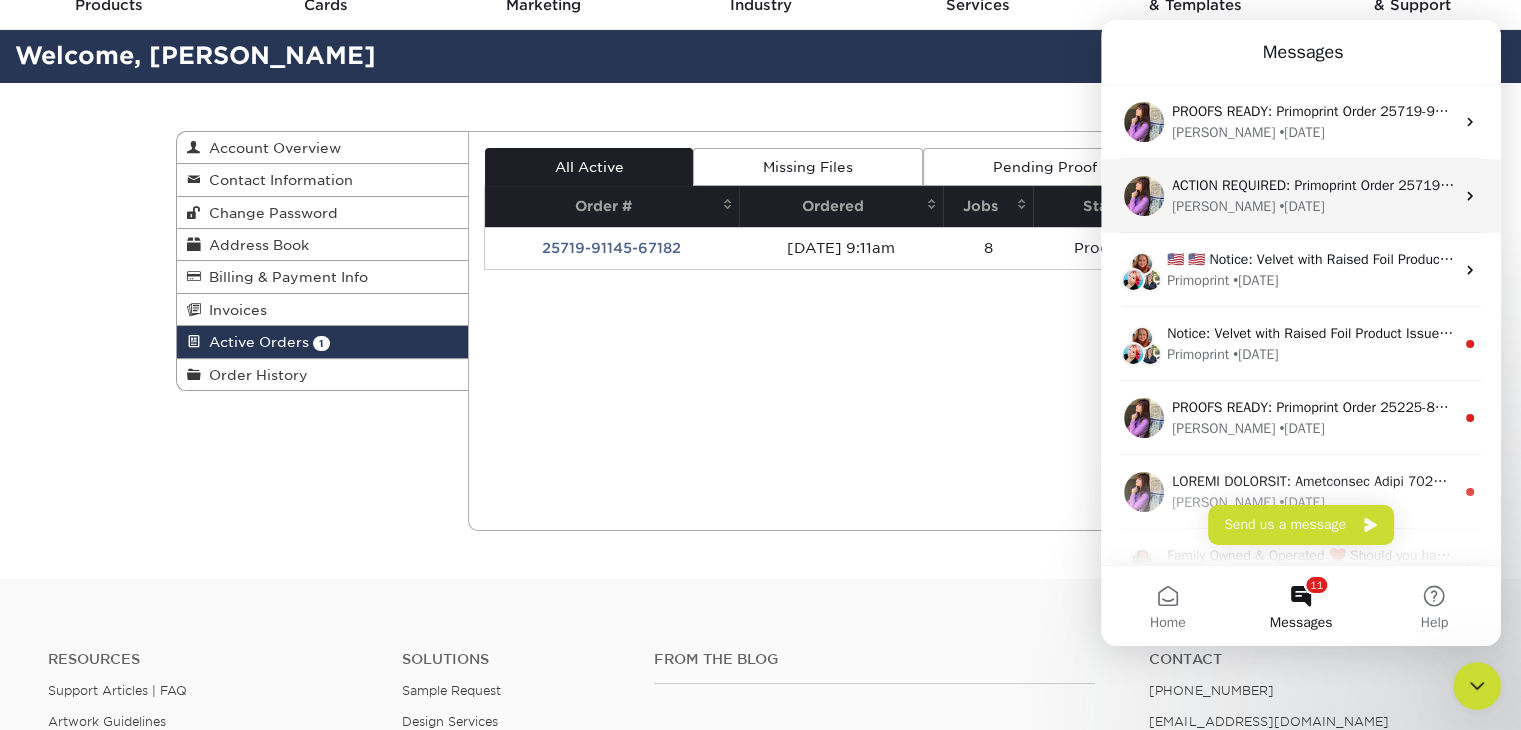 click on "•  5d ago" at bounding box center [1301, 206] 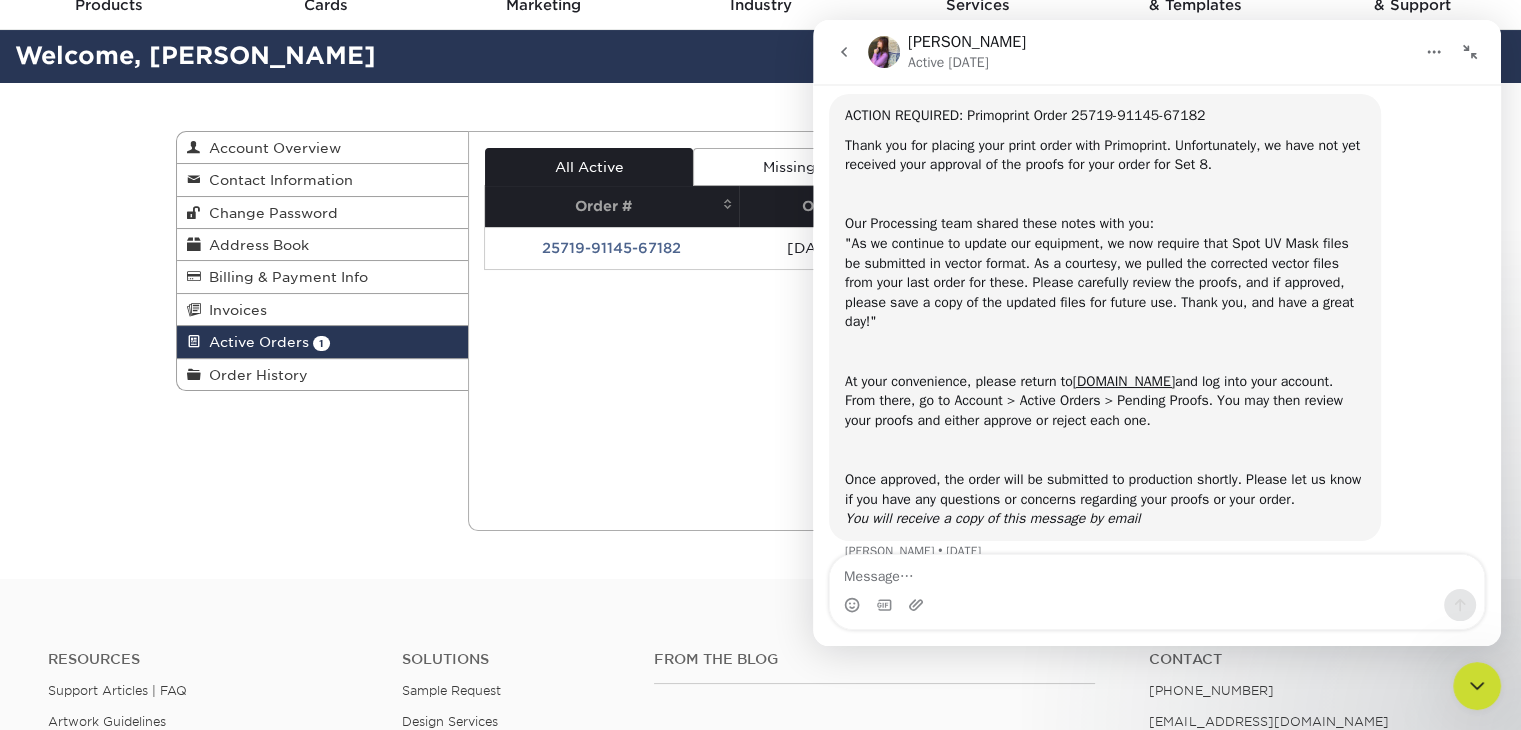 scroll, scrollTop: 51, scrollLeft: 0, axis: vertical 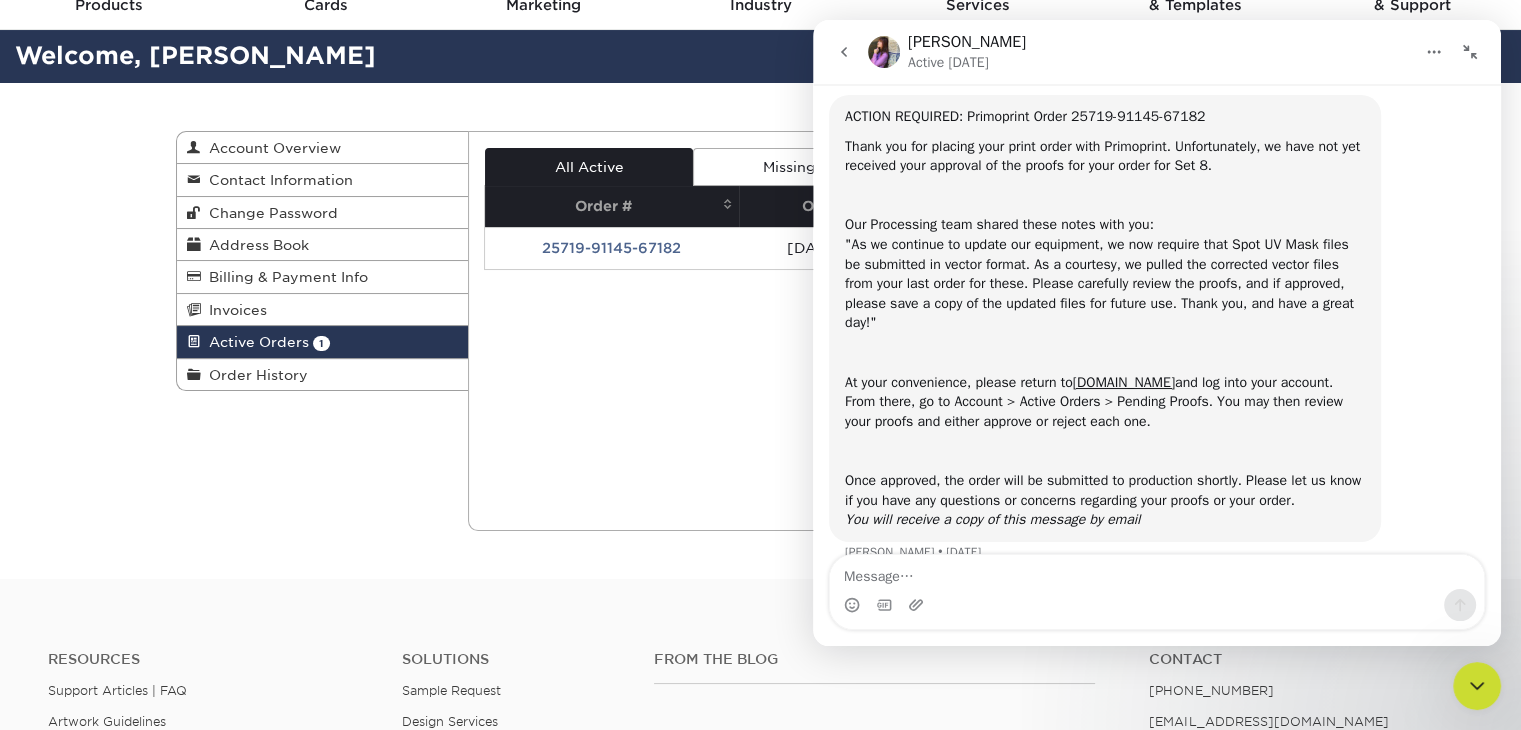 click 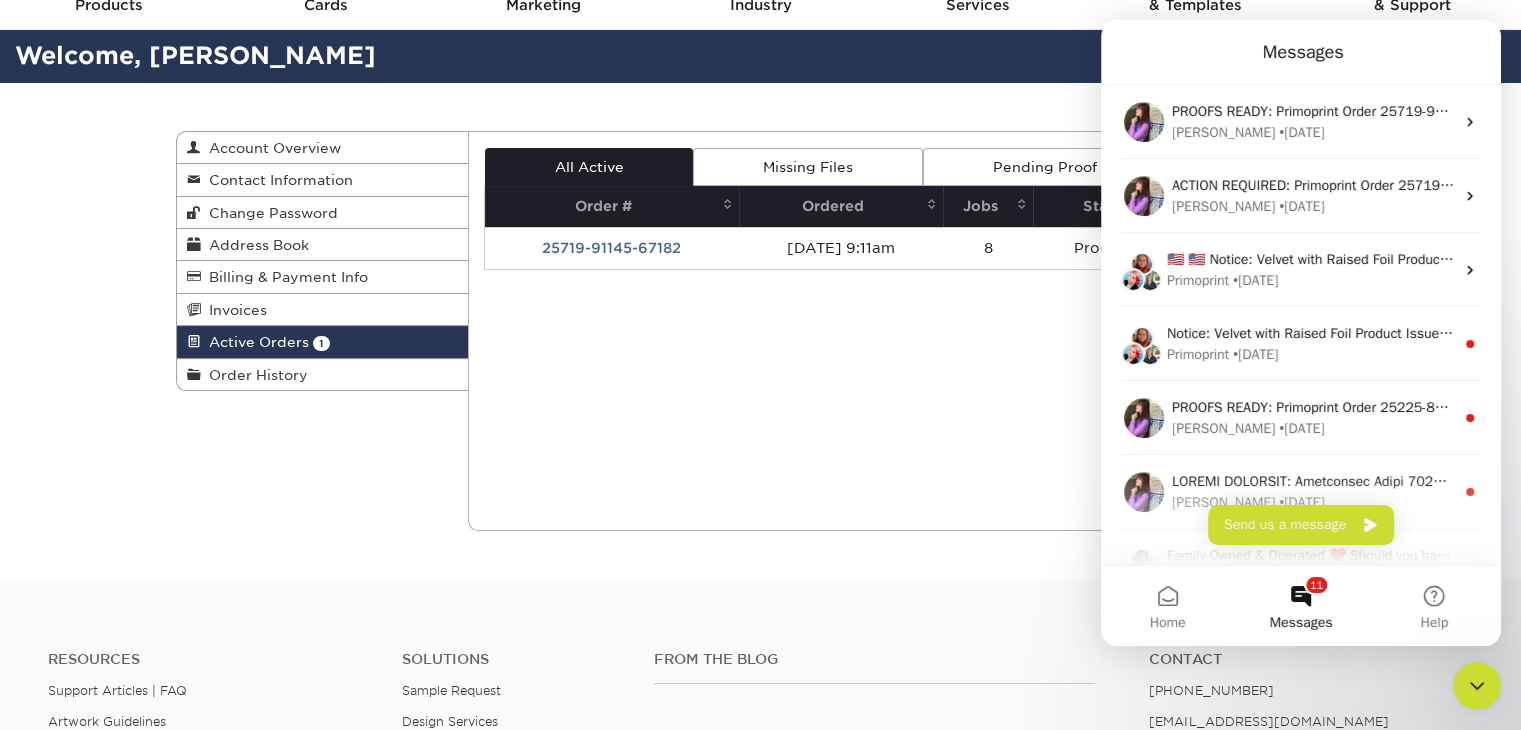 scroll, scrollTop: 0, scrollLeft: 0, axis: both 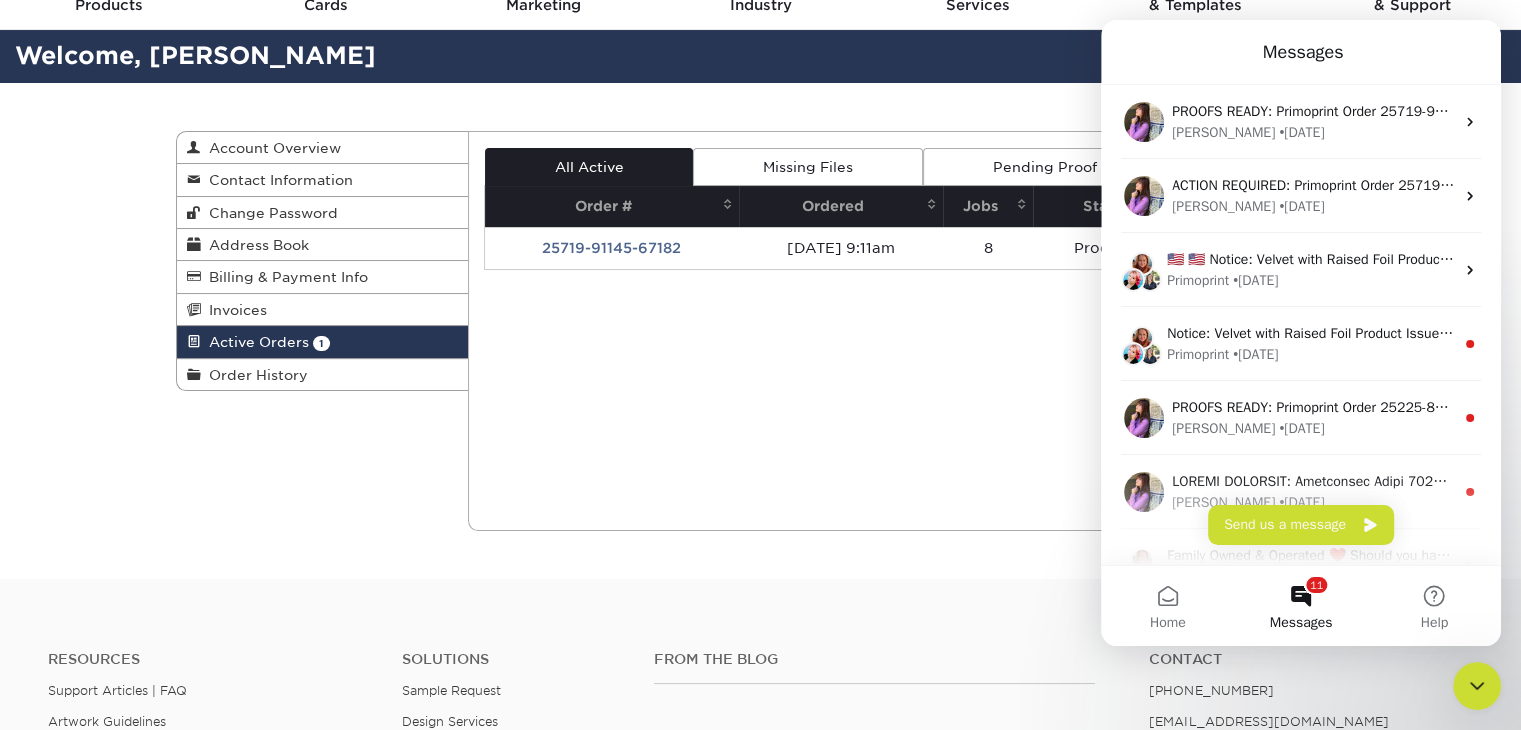 click on "Current Orders
1
Active
0                                                 Missing Files" at bounding box center [907, 331] 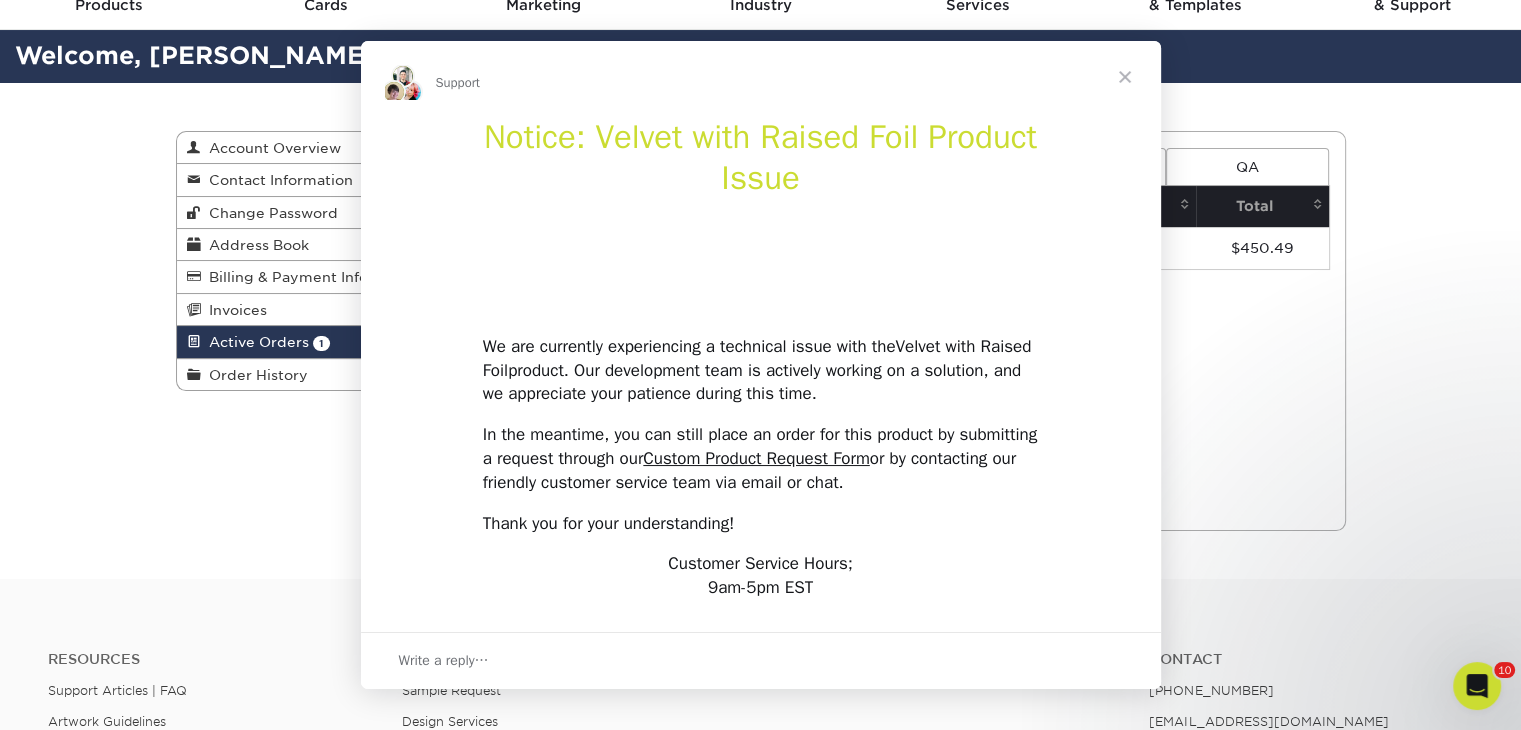 scroll, scrollTop: 0, scrollLeft: 0, axis: both 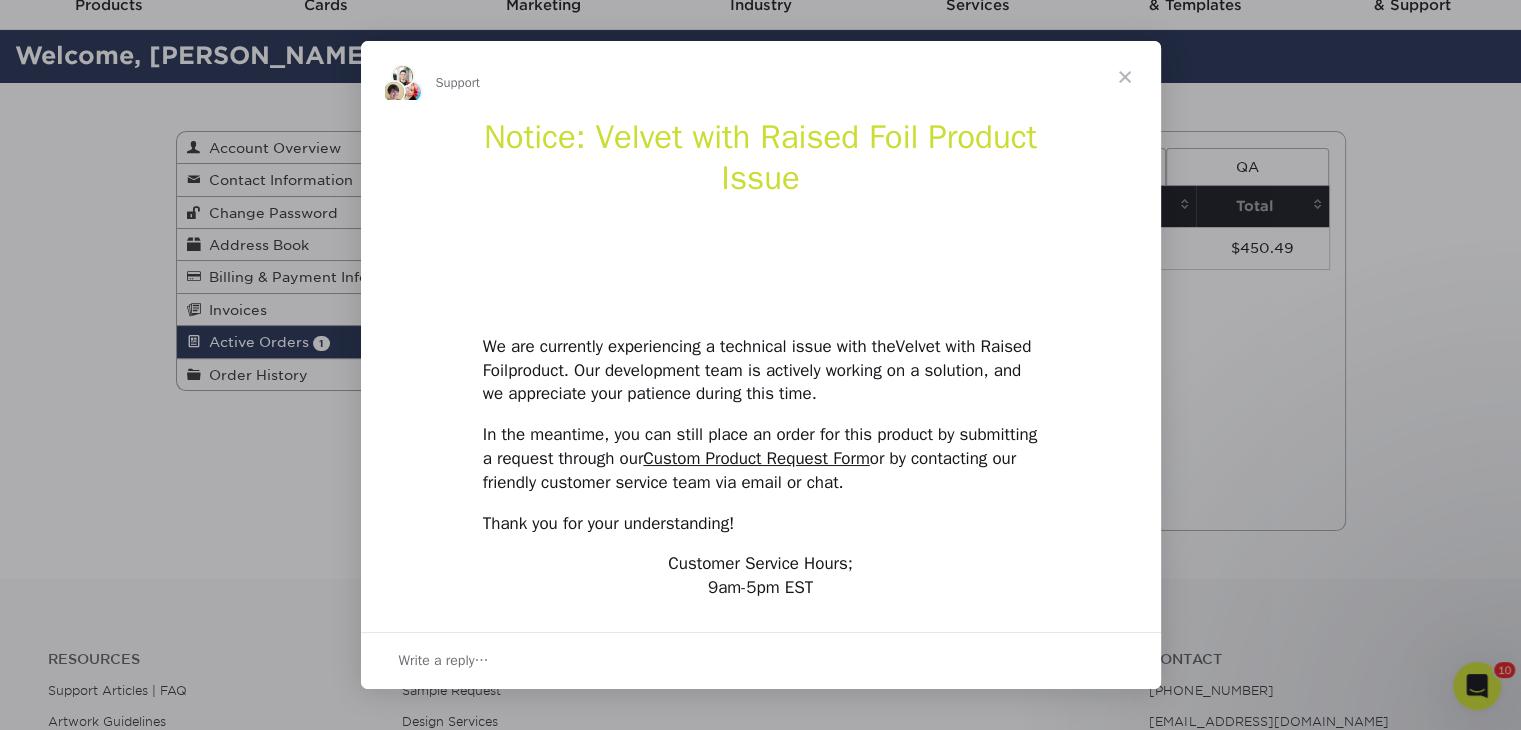 click at bounding box center [1125, 77] 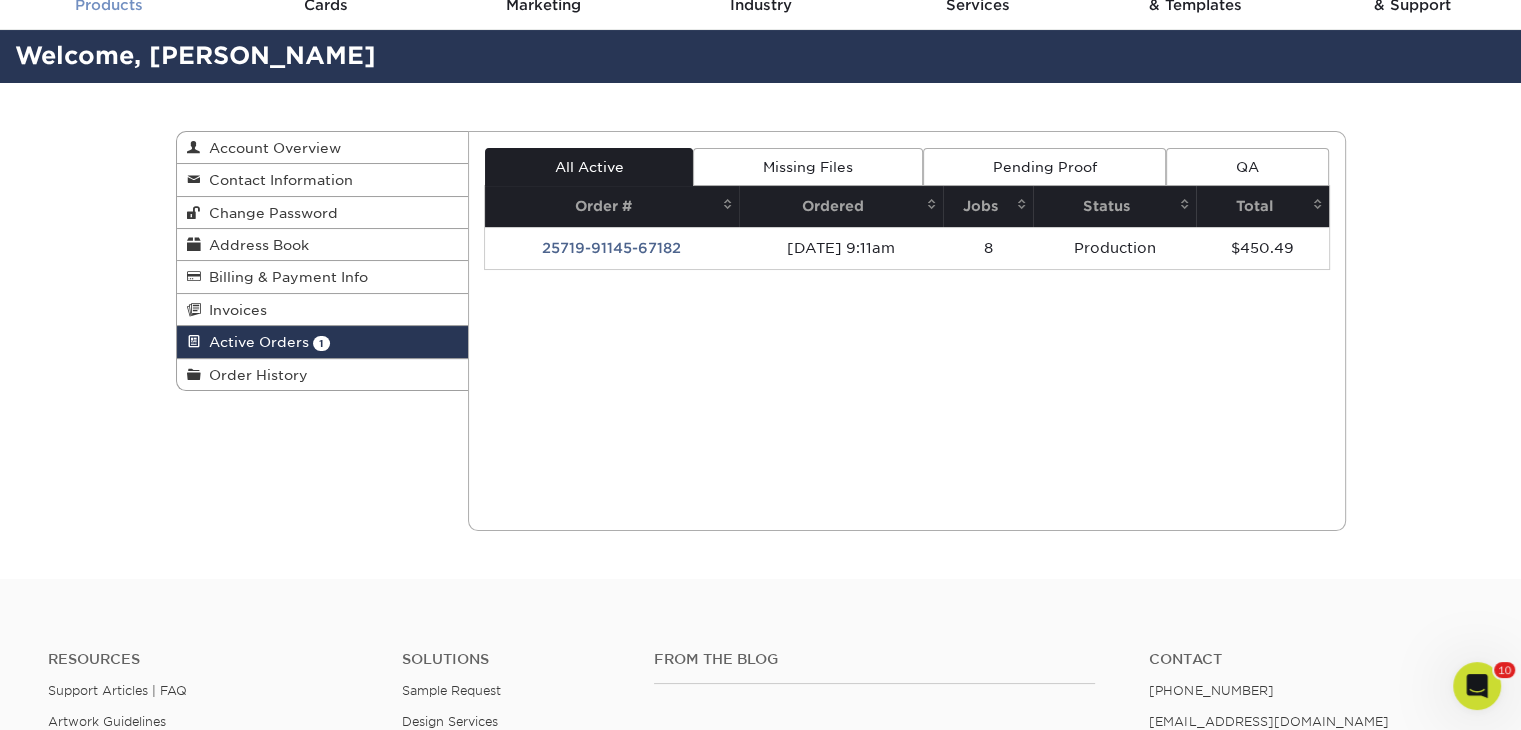 scroll, scrollTop: 99, scrollLeft: 0, axis: vertical 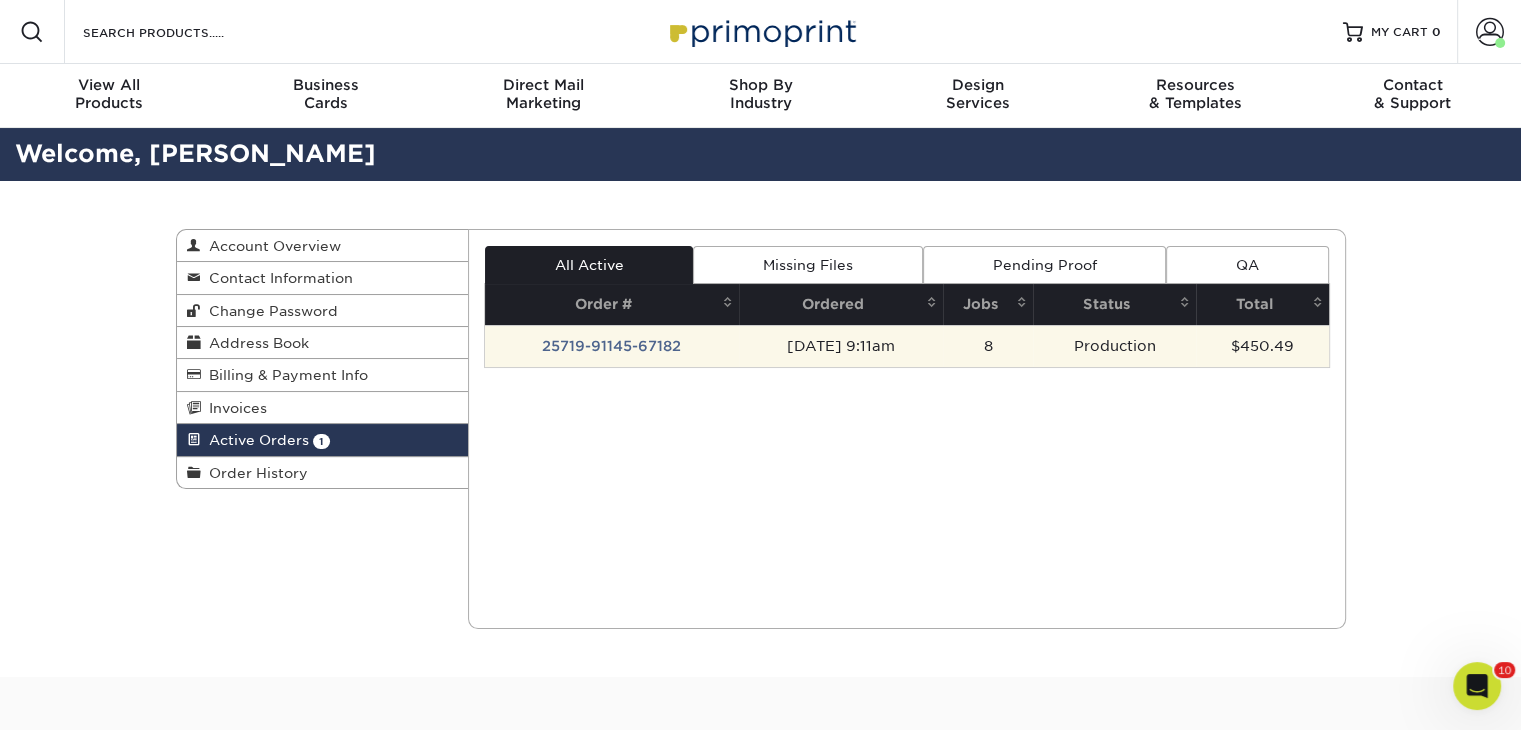 click on "Production" at bounding box center [1114, 346] 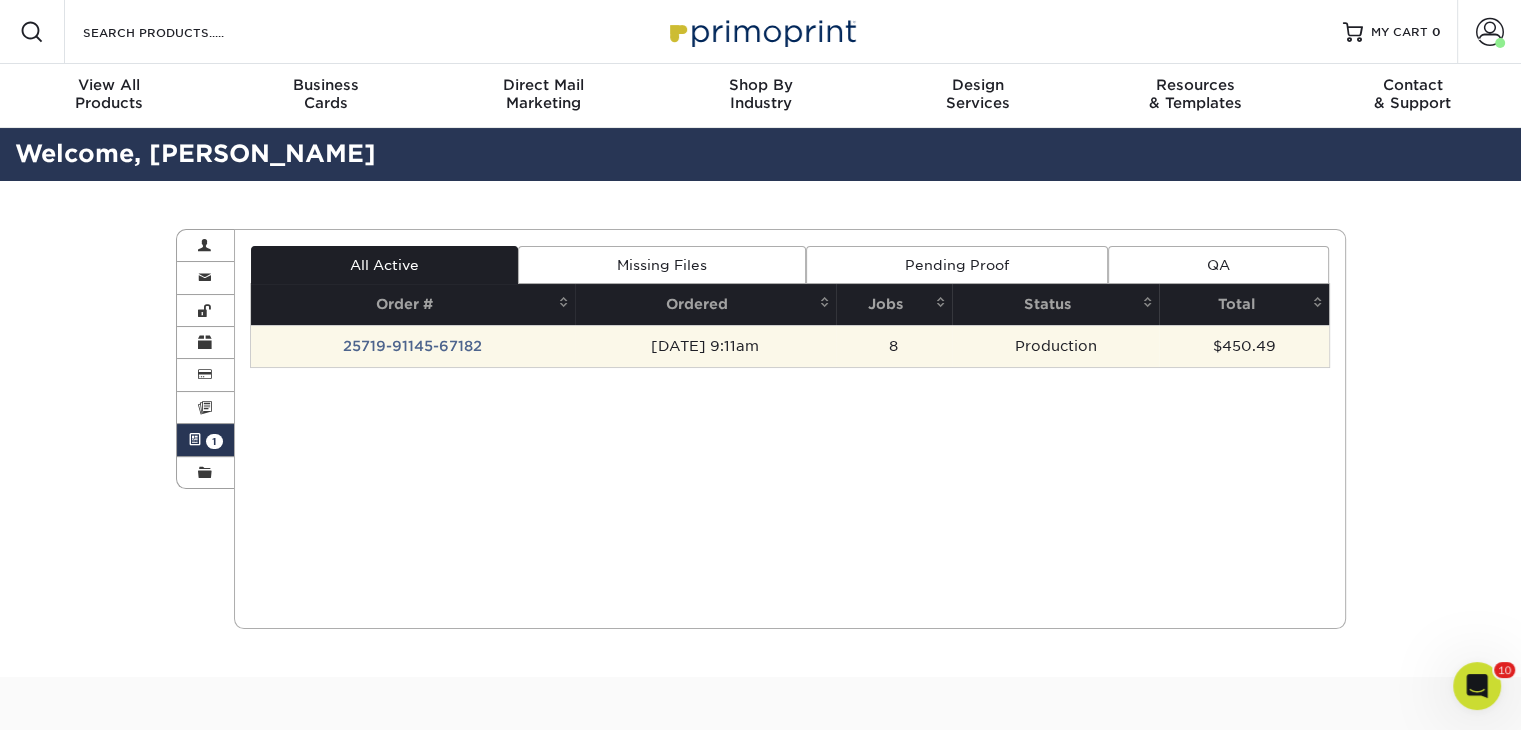 click on "Production" at bounding box center (1056, 346) 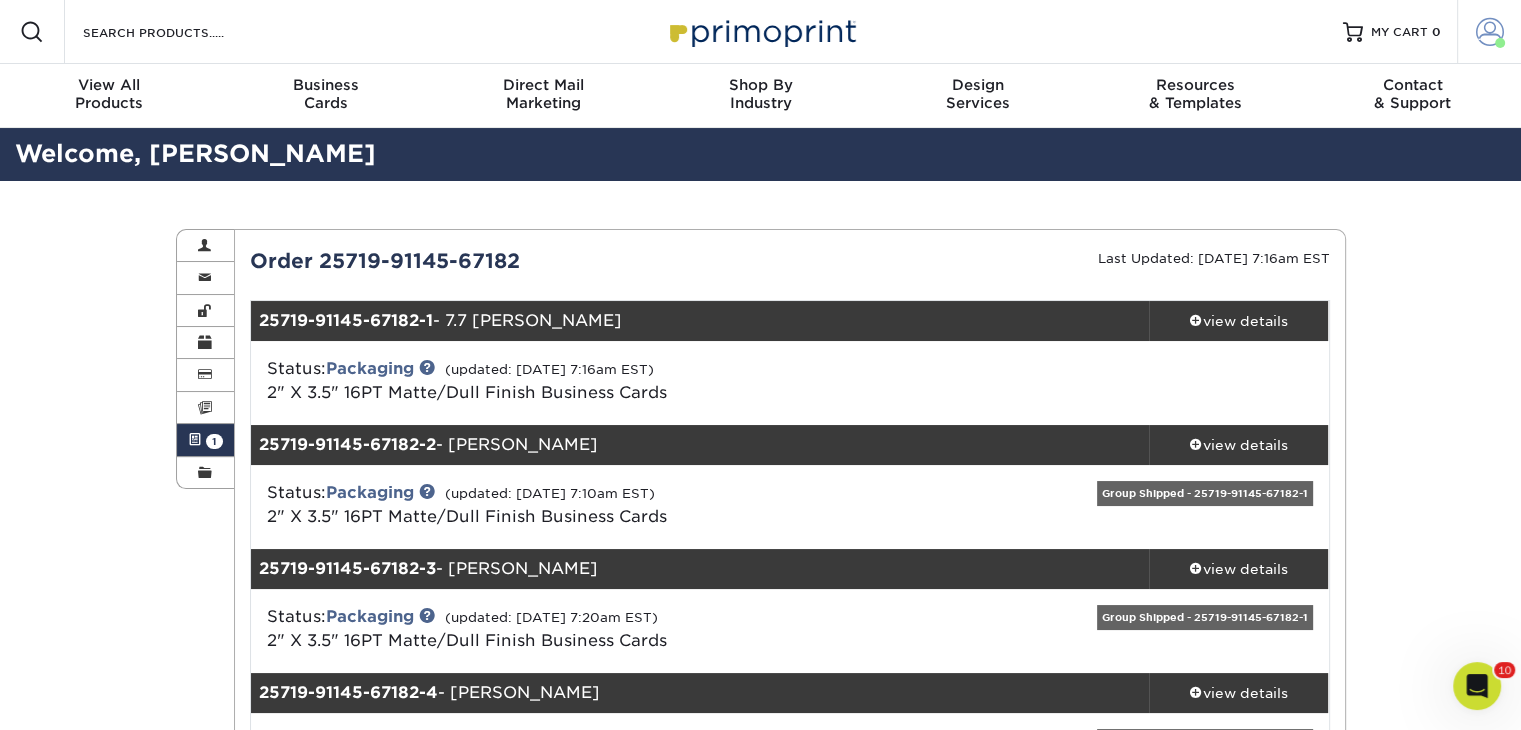 click at bounding box center (1490, 32) 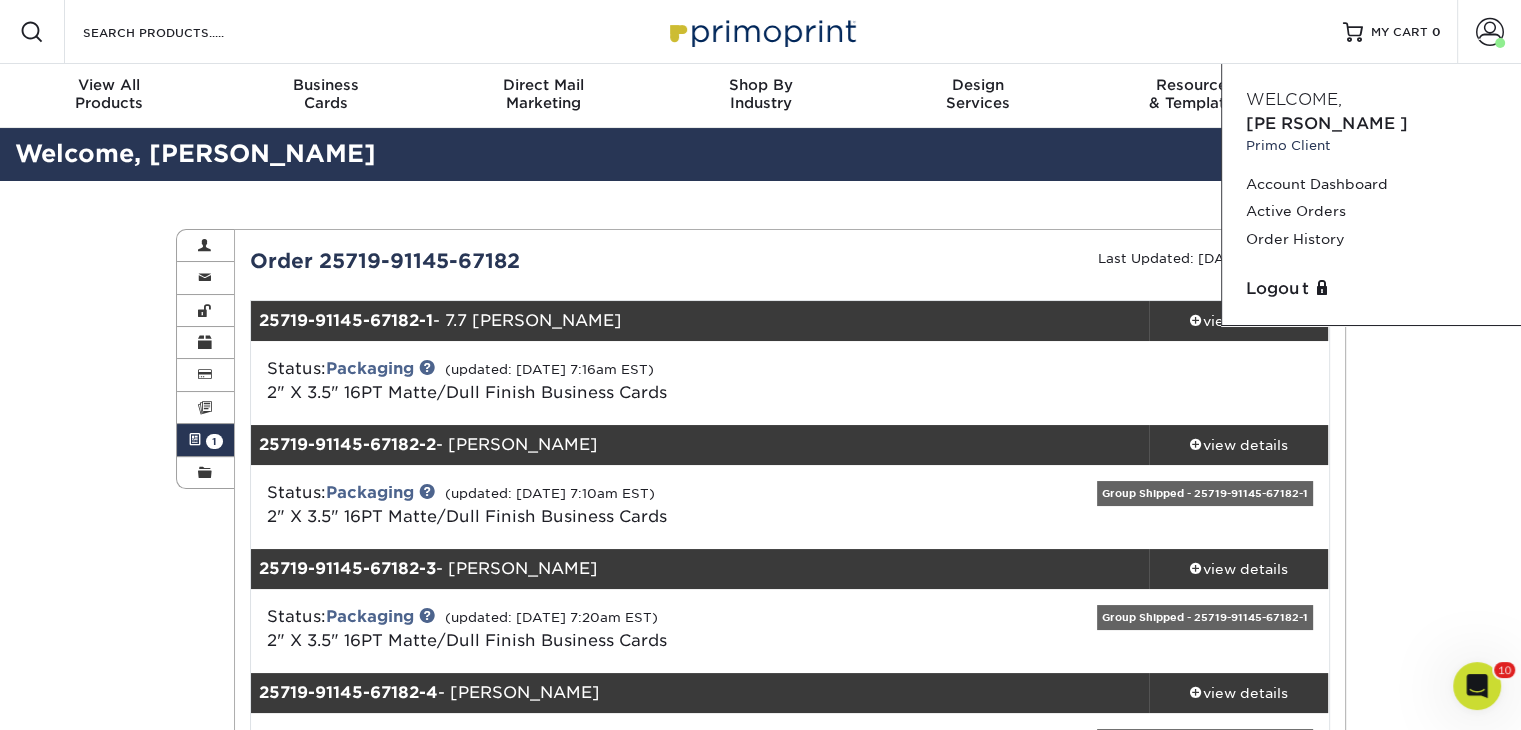 click on "Primo Client" at bounding box center [1371, 145] 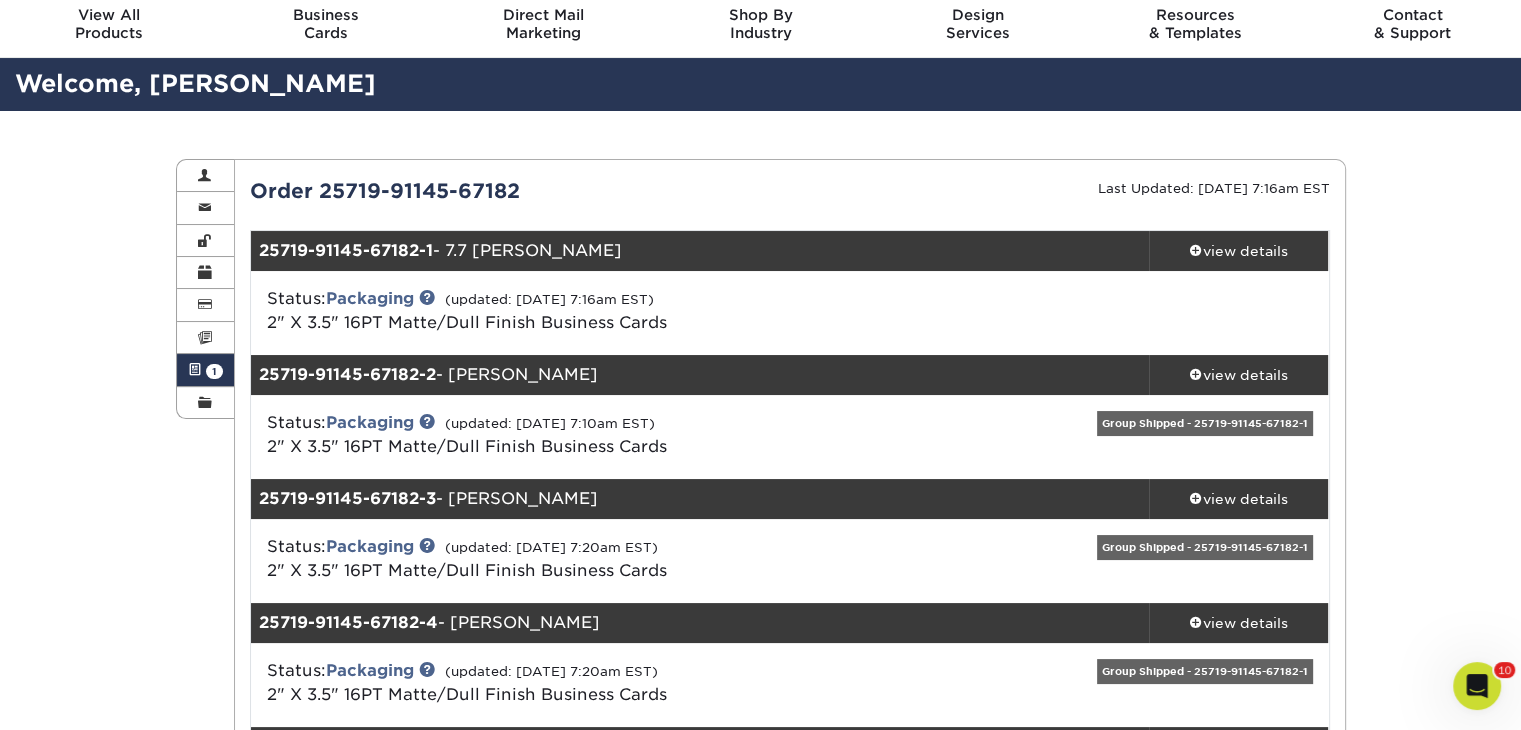 scroll, scrollTop: 59, scrollLeft: 0, axis: vertical 